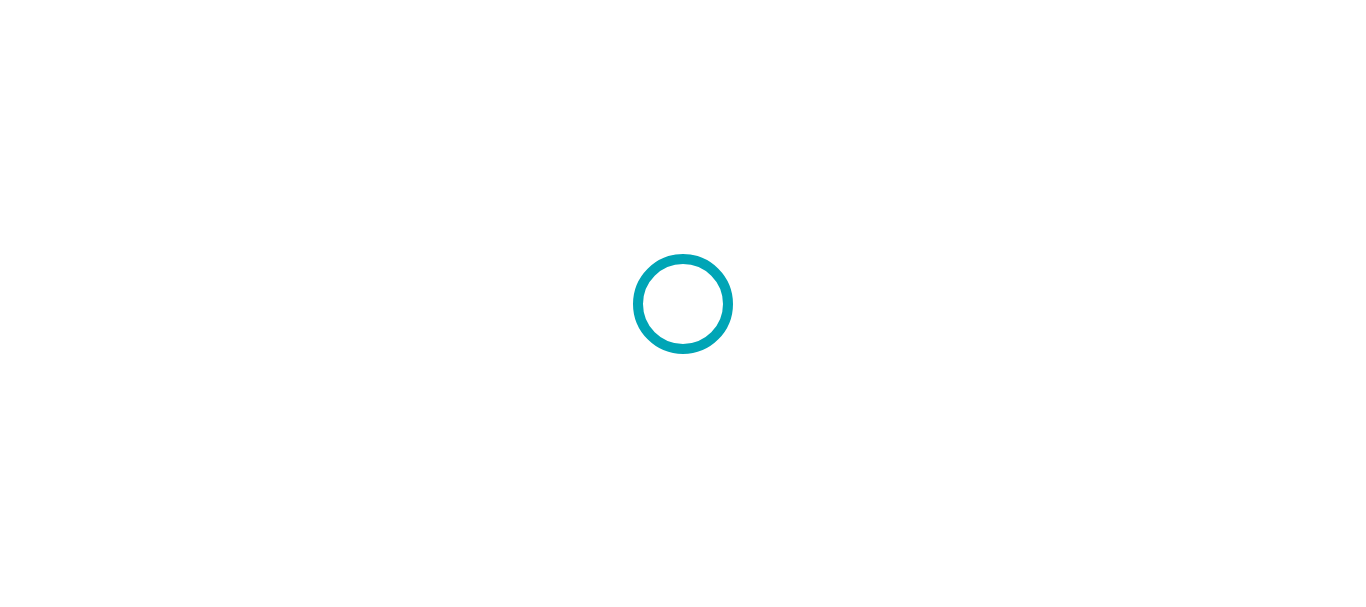 scroll, scrollTop: 0, scrollLeft: 0, axis: both 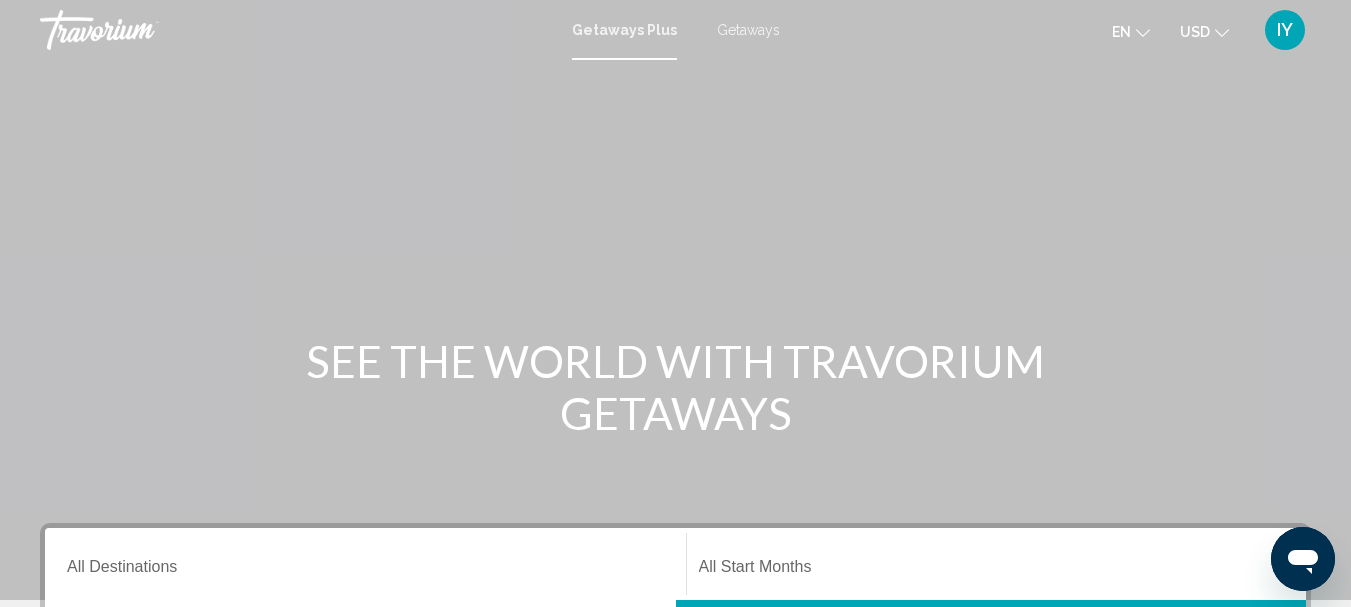 click on "Getaways" at bounding box center (748, 30) 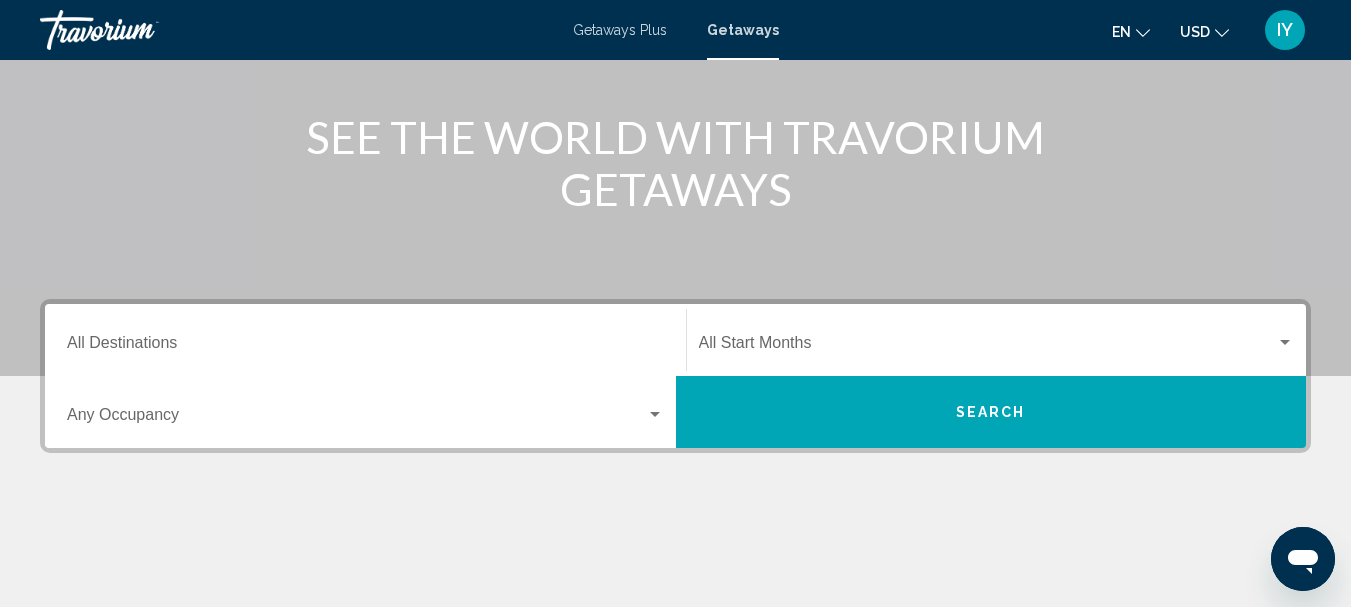 scroll, scrollTop: 273, scrollLeft: 0, axis: vertical 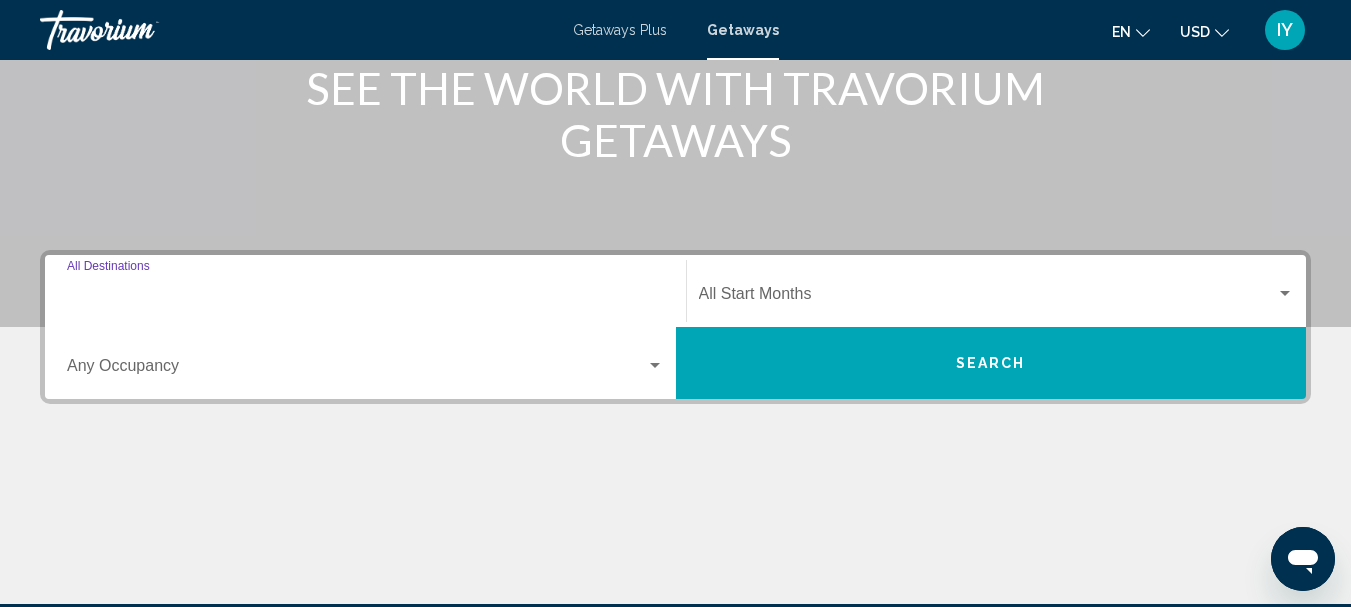 click on "Destination All Destinations" at bounding box center [365, 298] 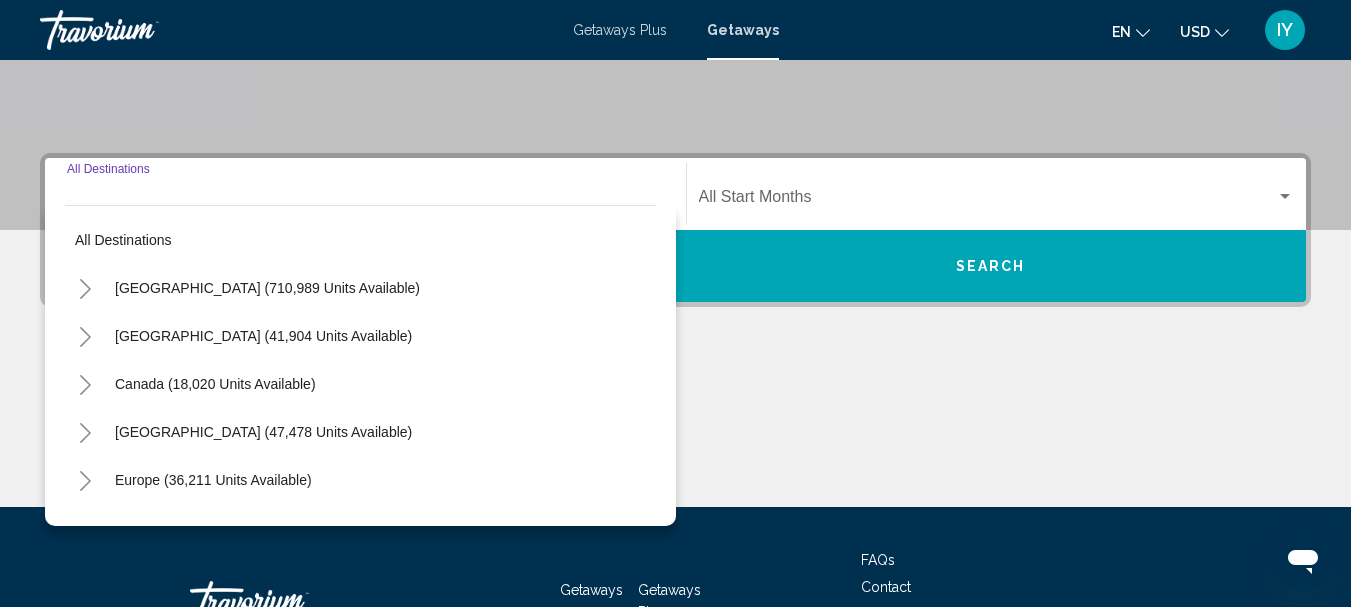 scroll, scrollTop: 458, scrollLeft: 0, axis: vertical 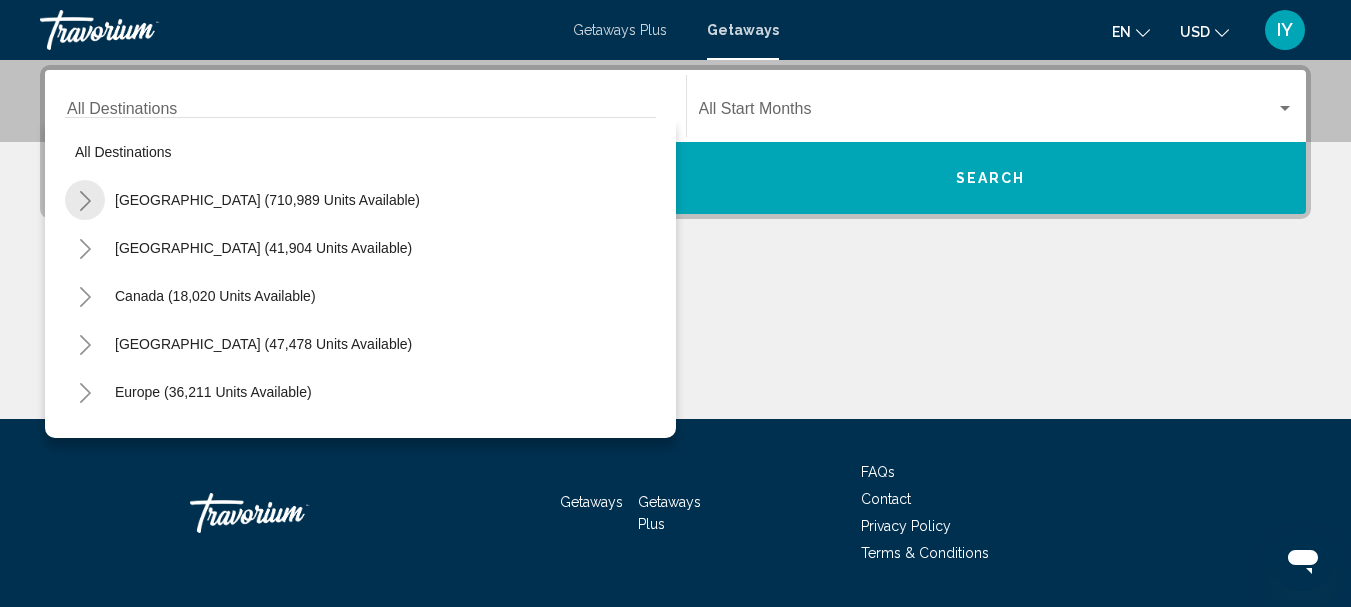 click 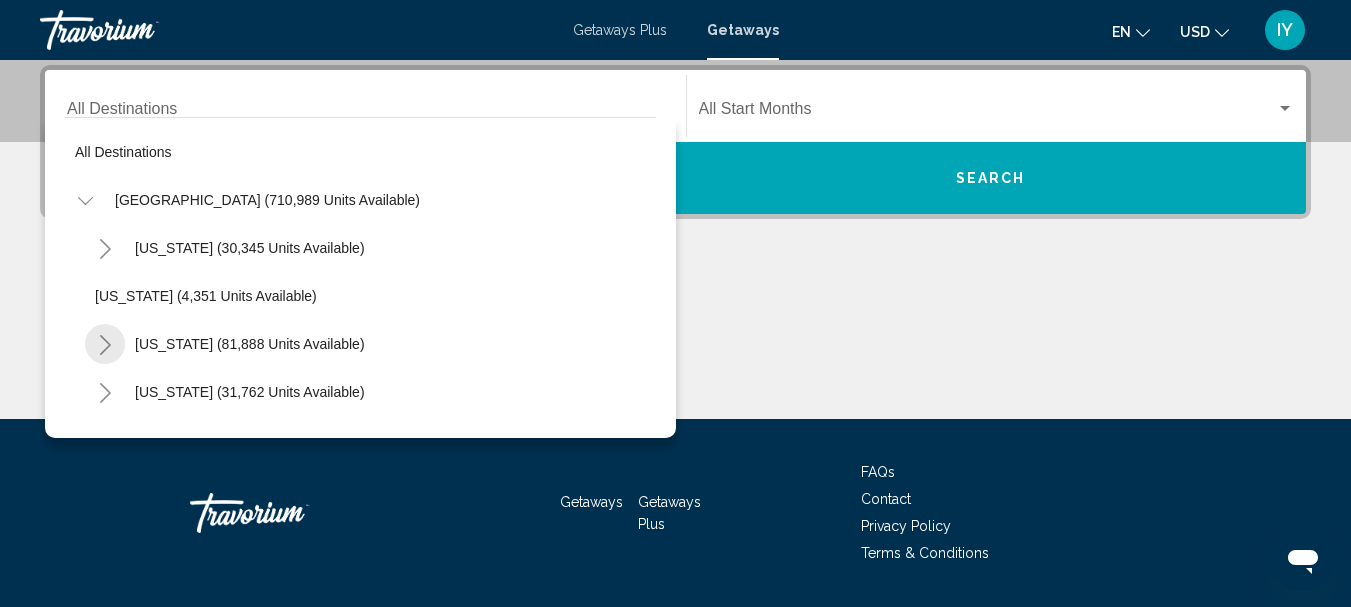 click 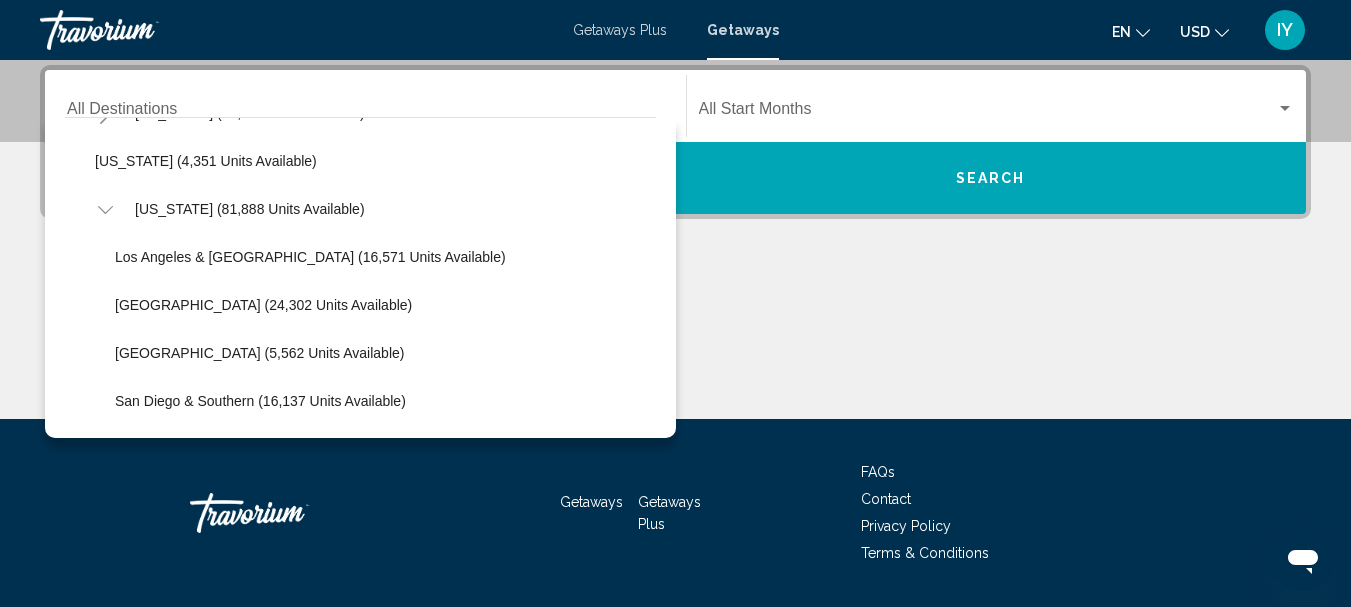 scroll, scrollTop: 158, scrollLeft: 0, axis: vertical 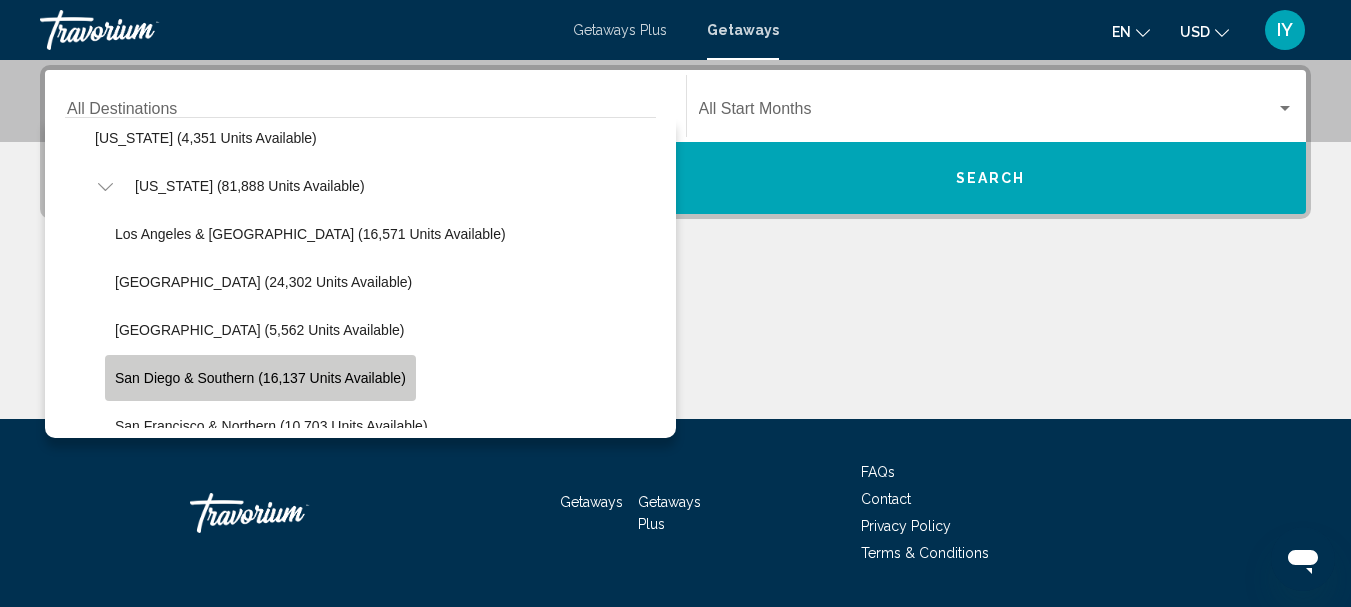 click on "San Diego & Southern (16,137 units available)" 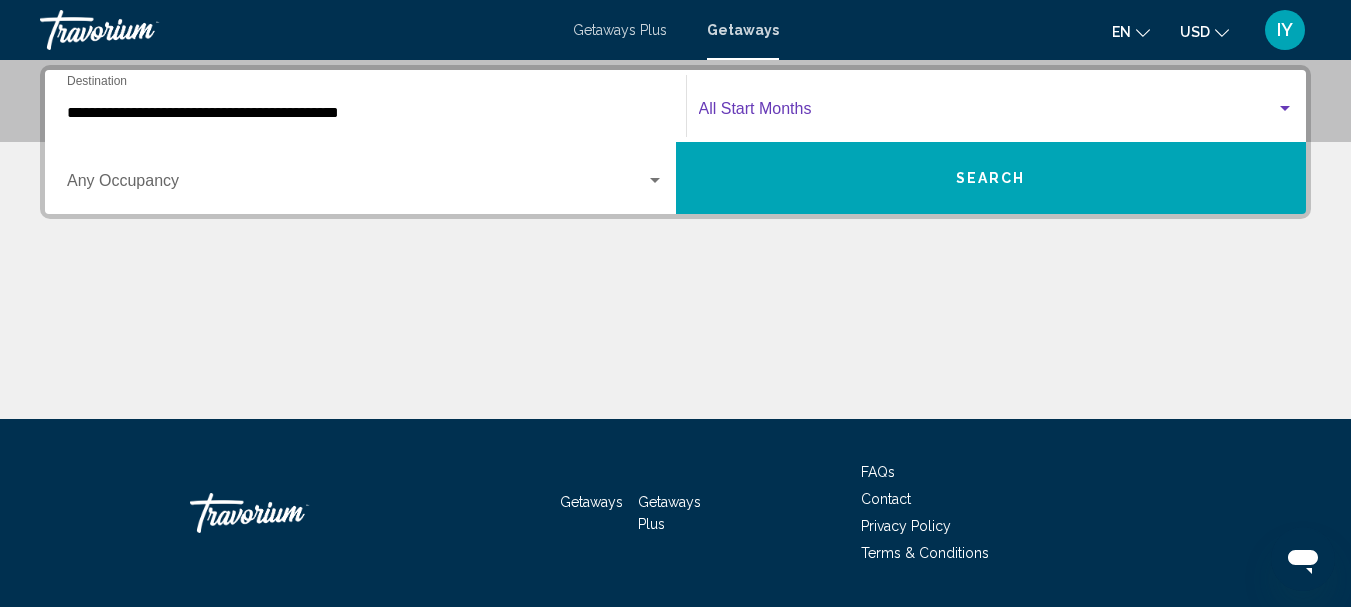 click at bounding box center [1285, 108] 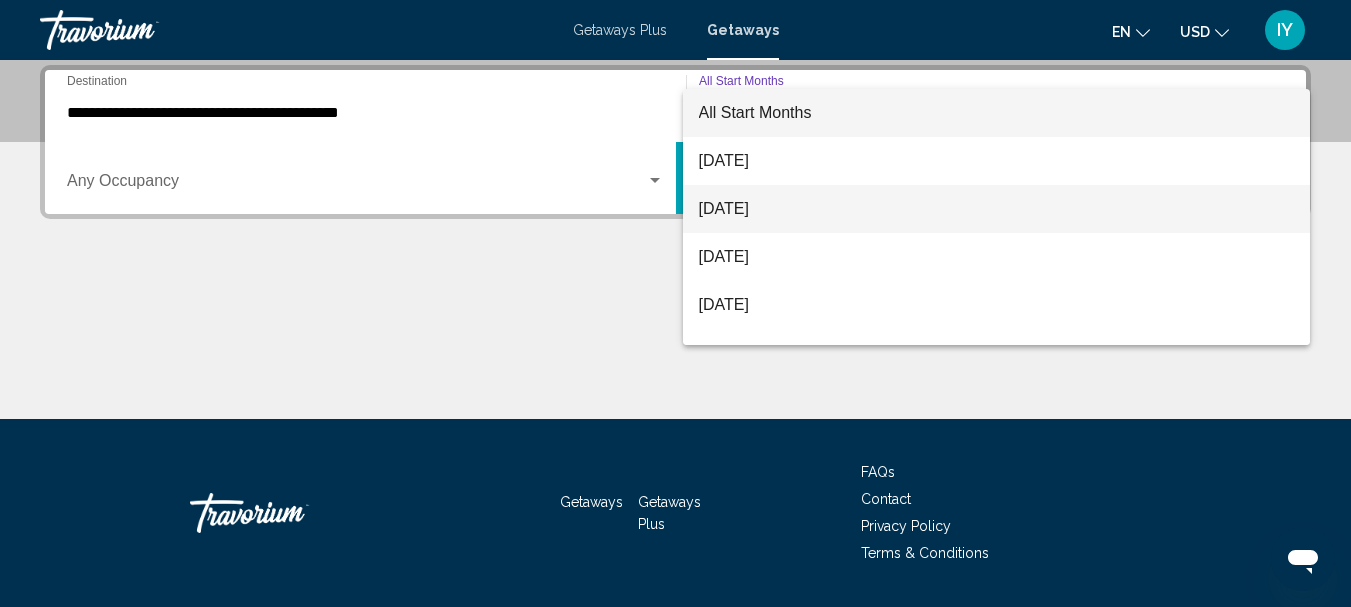 click on "August 2025" at bounding box center [997, 209] 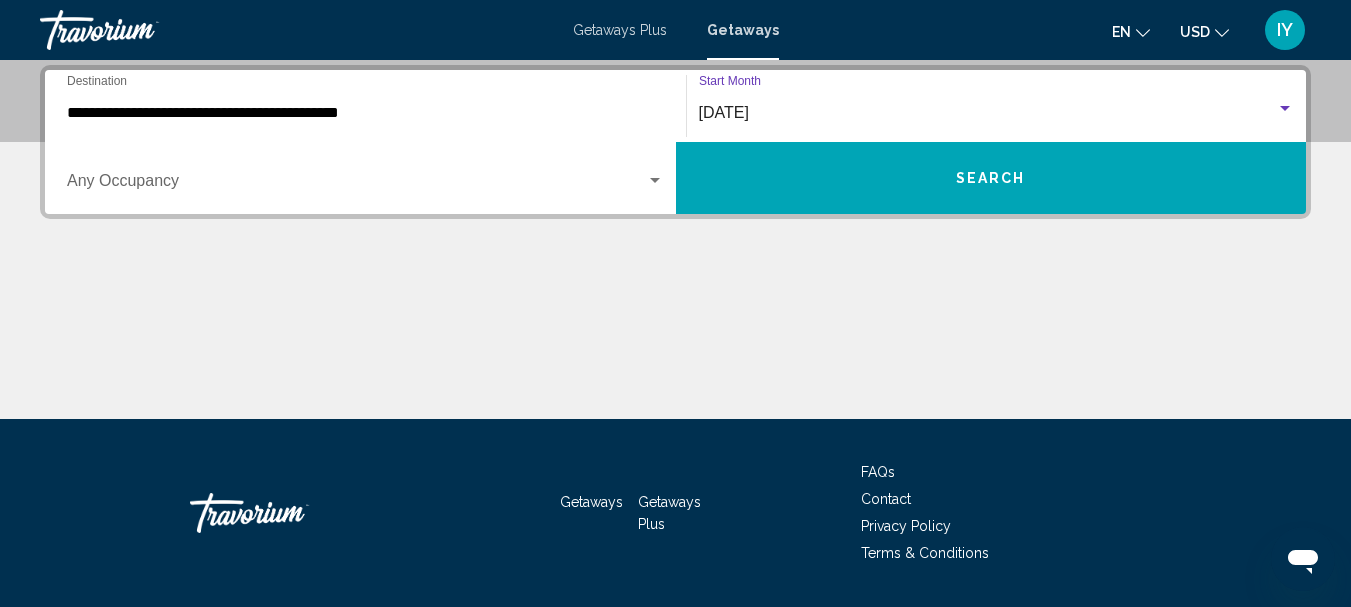 click on "Search" at bounding box center (991, 179) 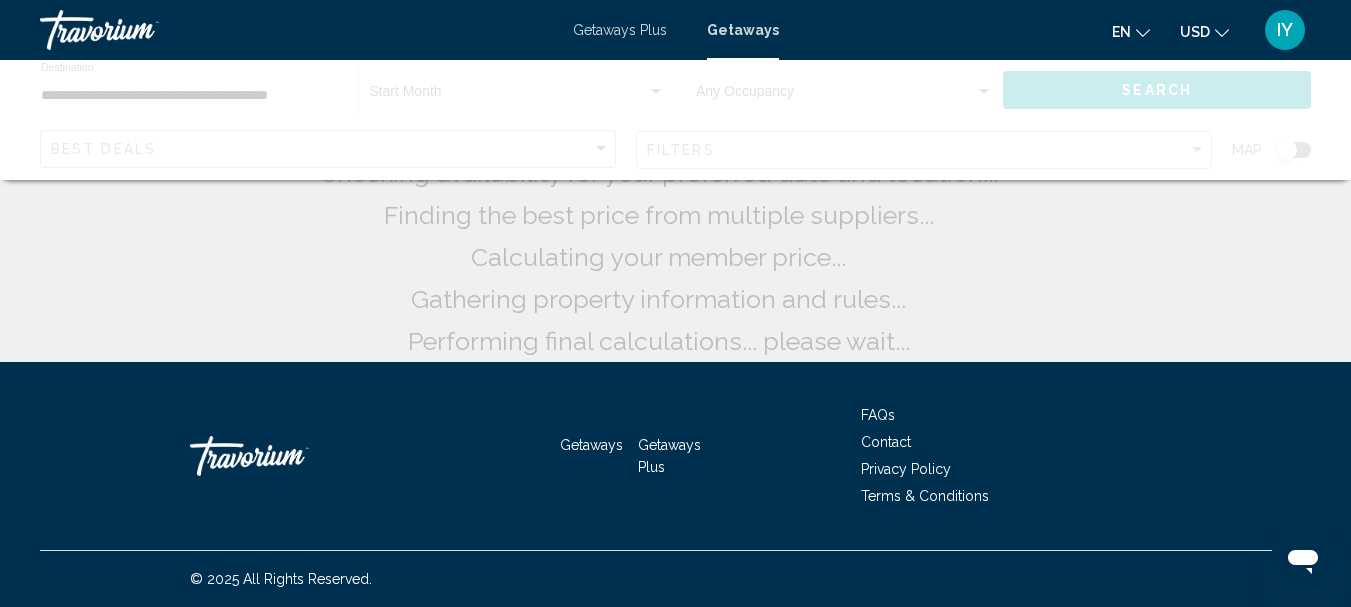 scroll, scrollTop: 0, scrollLeft: 0, axis: both 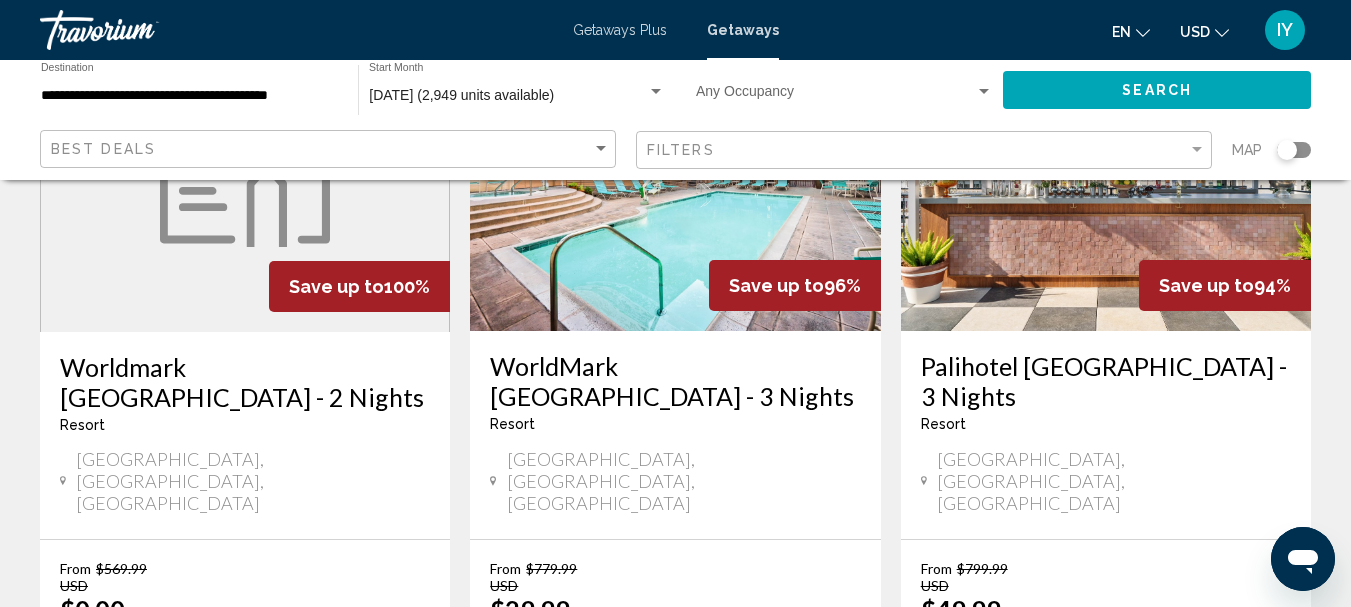 click on "Worldmark San Diego Balboa Park - 2 Nights" at bounding box center [245, 382] 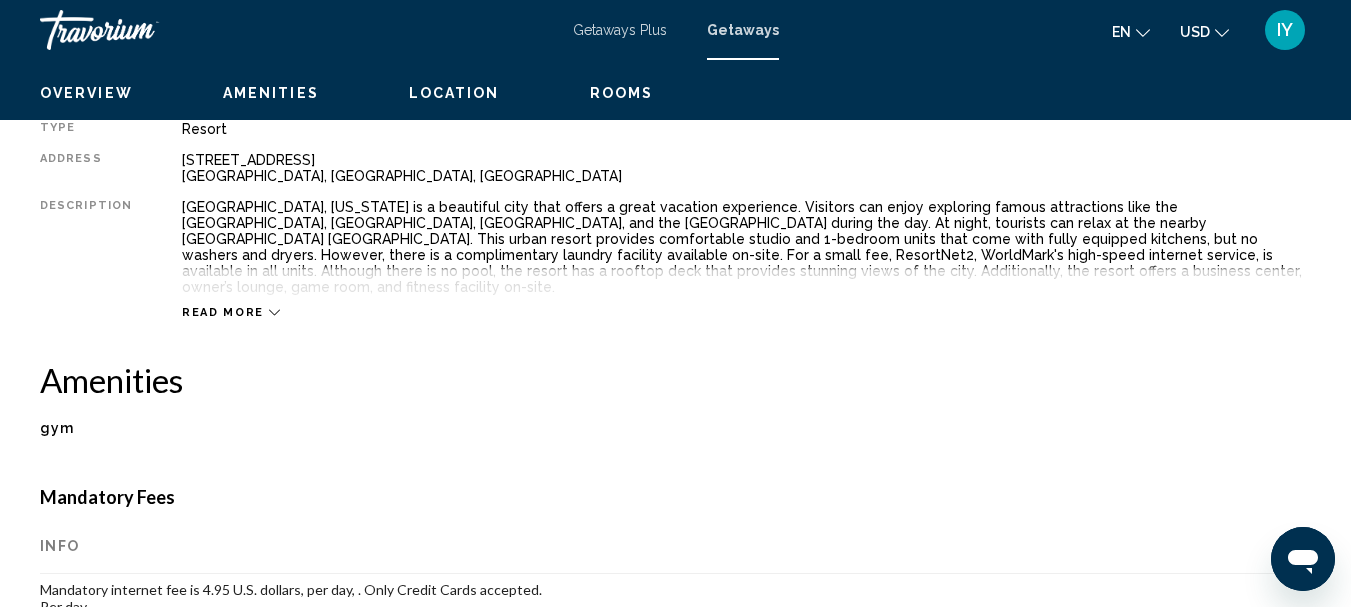 scroll, scrollTop: 0, scrollLeft: 0, axis: both 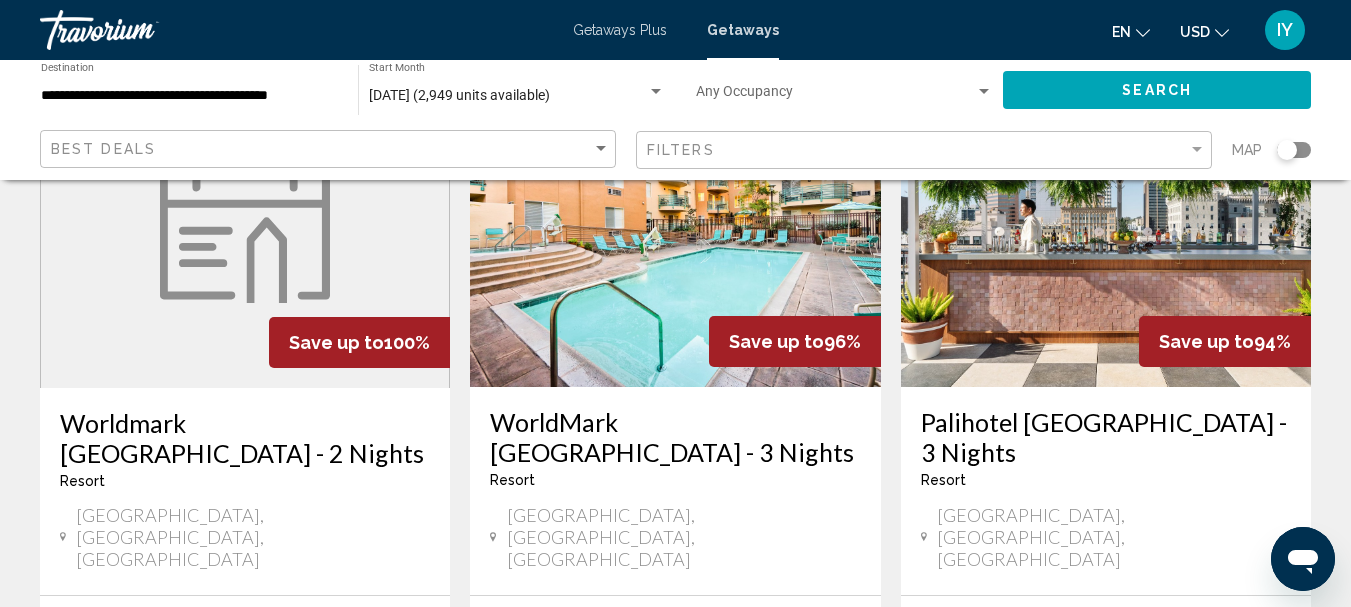 click on "WorldMark San Diego Mission Valley - 3 Nights" at bounding box center (675, 437) 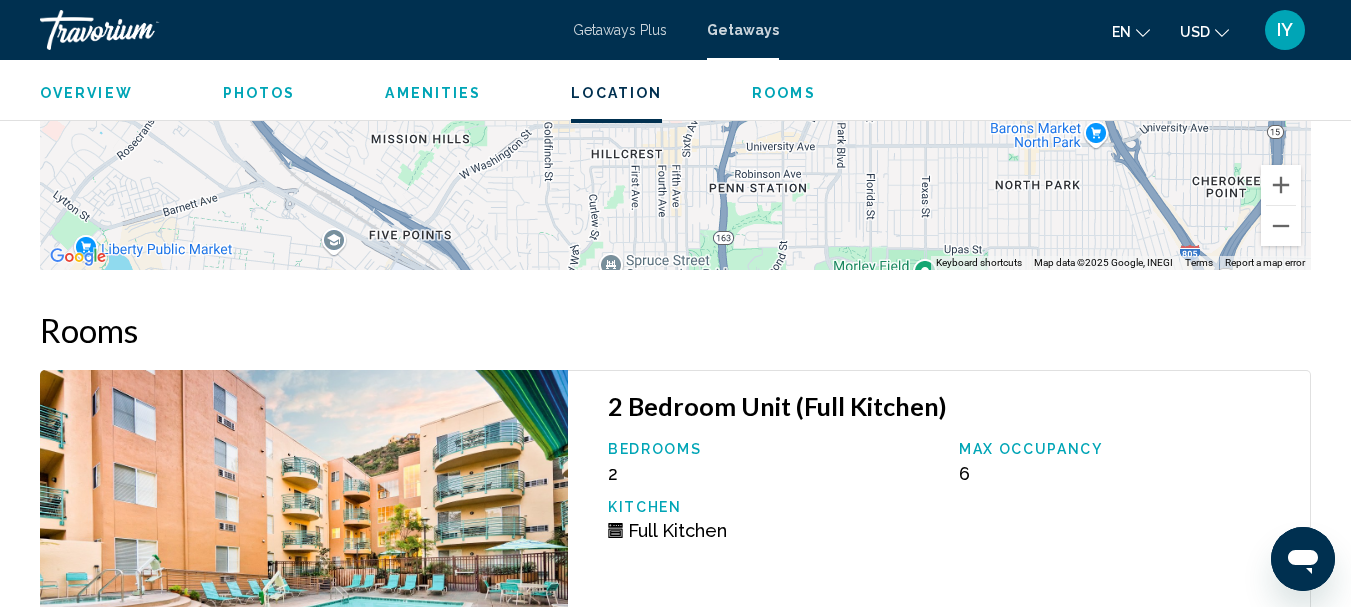 scroll, scrollTop: 3711, scrollLeft: 0, axis: vertical 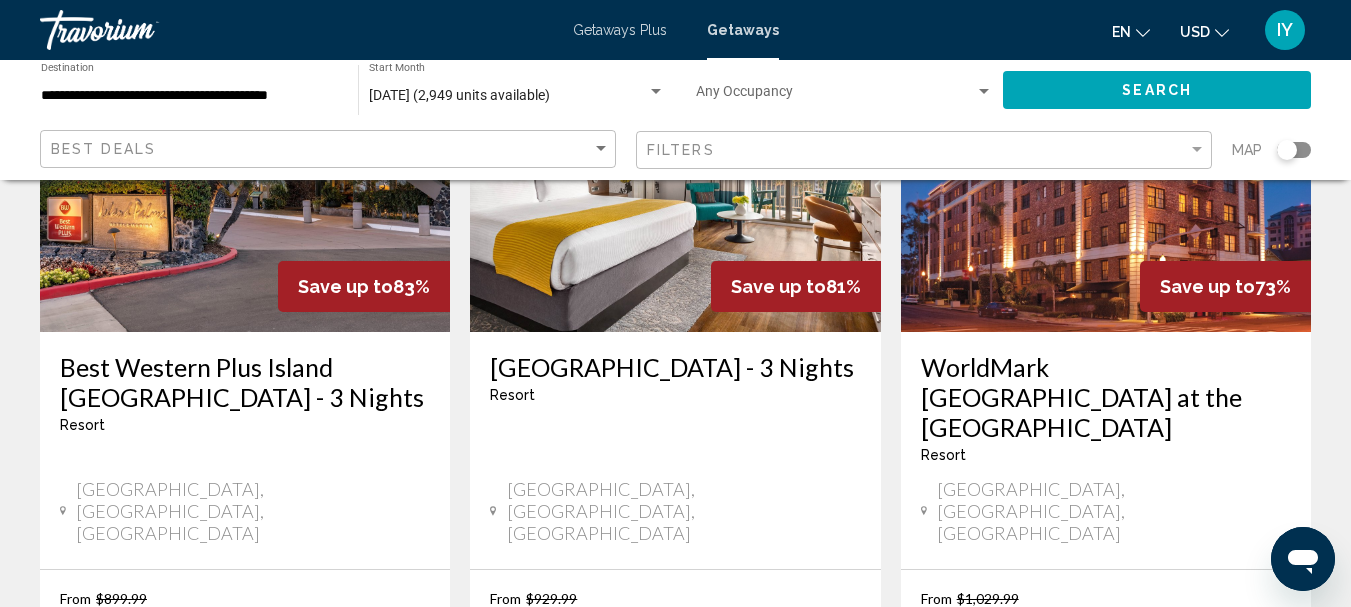click on "Best Western Plus Island Palms Hotel & Marina - 3 Nights" at bounding box center [245, 382] 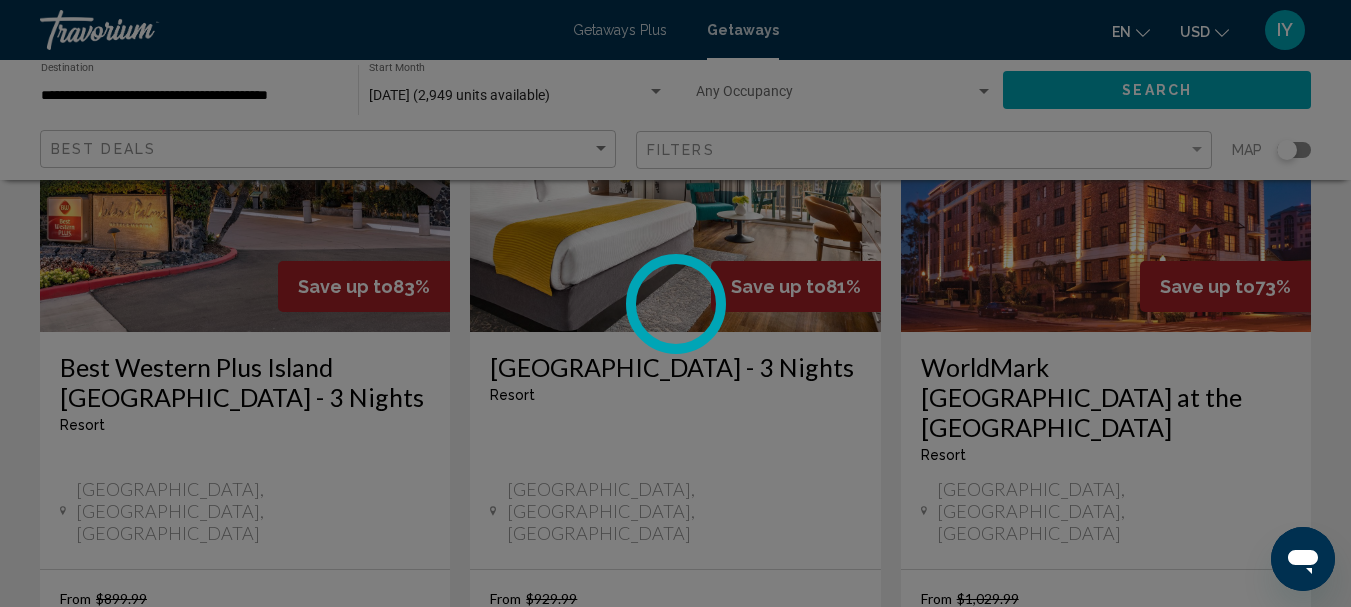 scroll, scrollTop: 232, scrollLeft: 0, axis: vertical 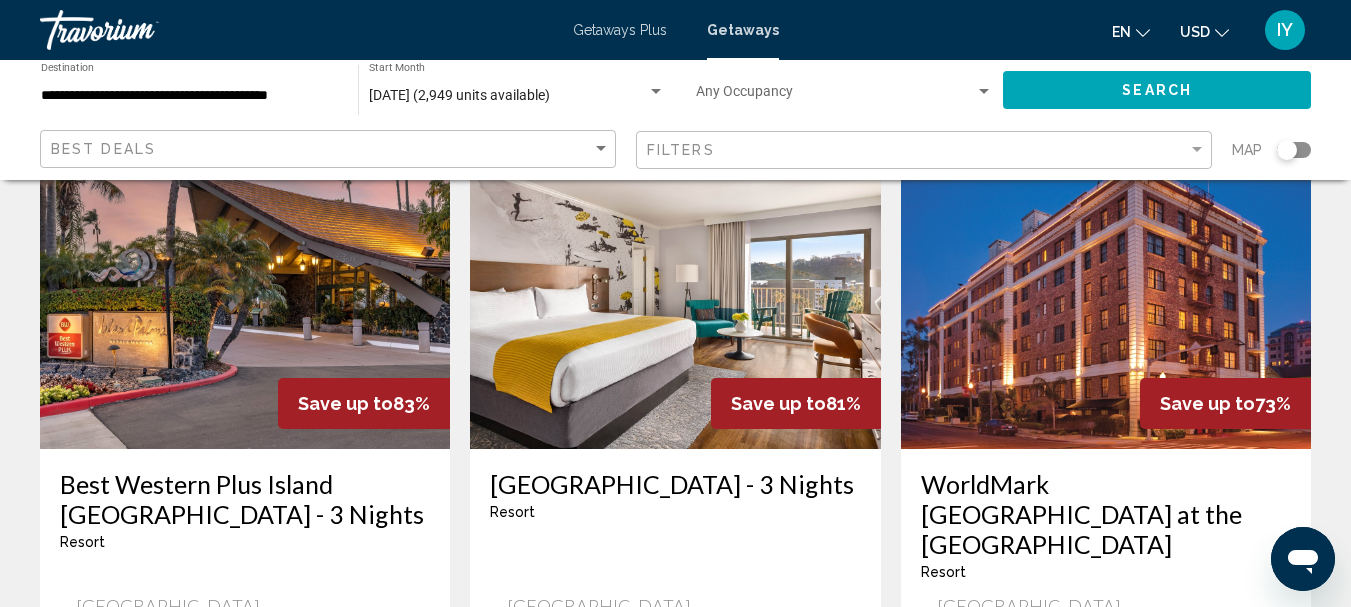 click on "WorldMark San Diego-Inn at the Park" at bounding box center (1106, 514) 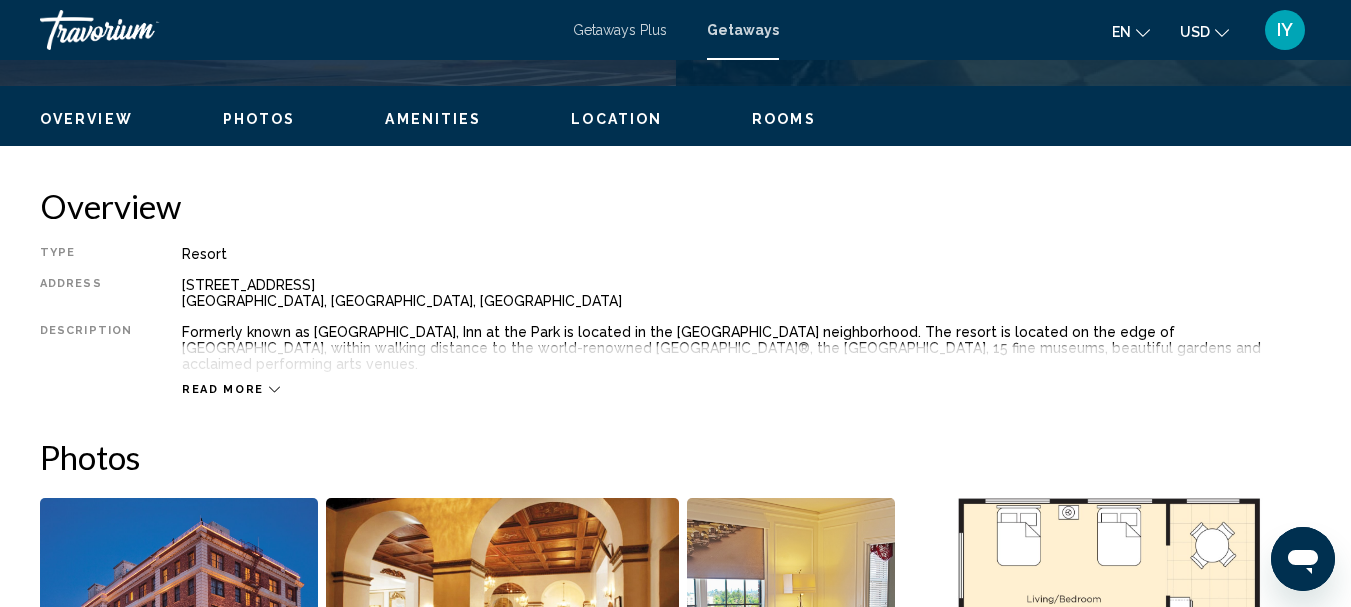 scroll, scrollTop: 232, scrollLeft: 0, axis: vertical 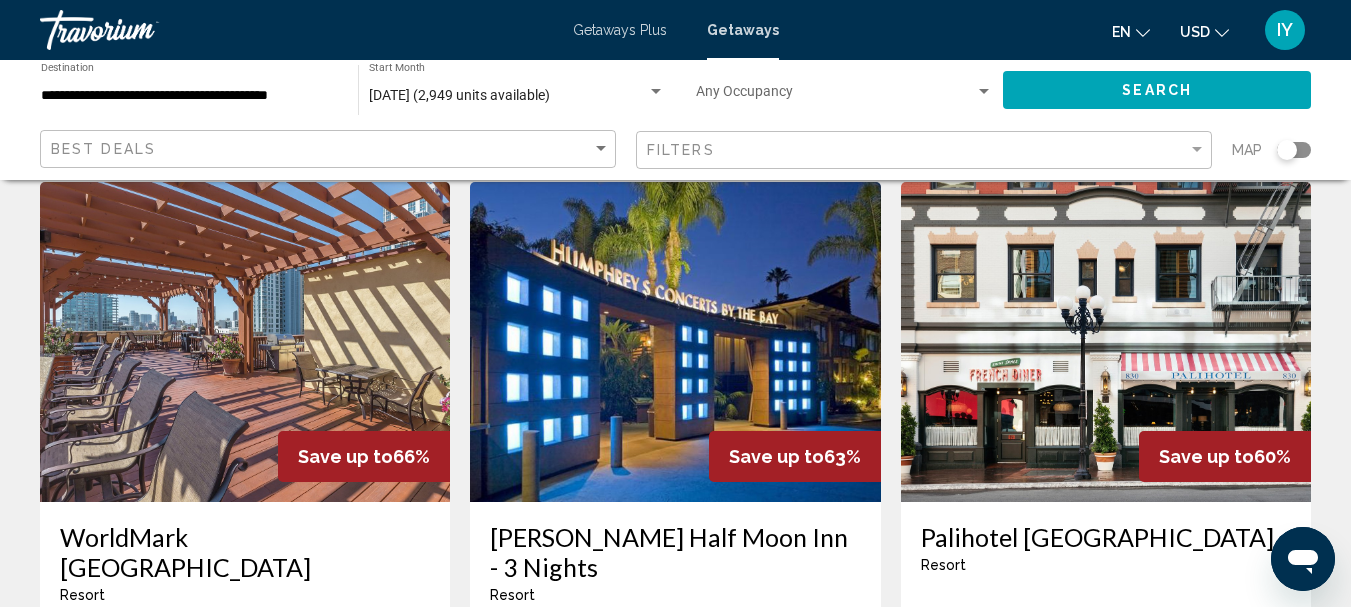 click on "WorldMark San Diego Balboa Park" at bounding box center (245, 552) 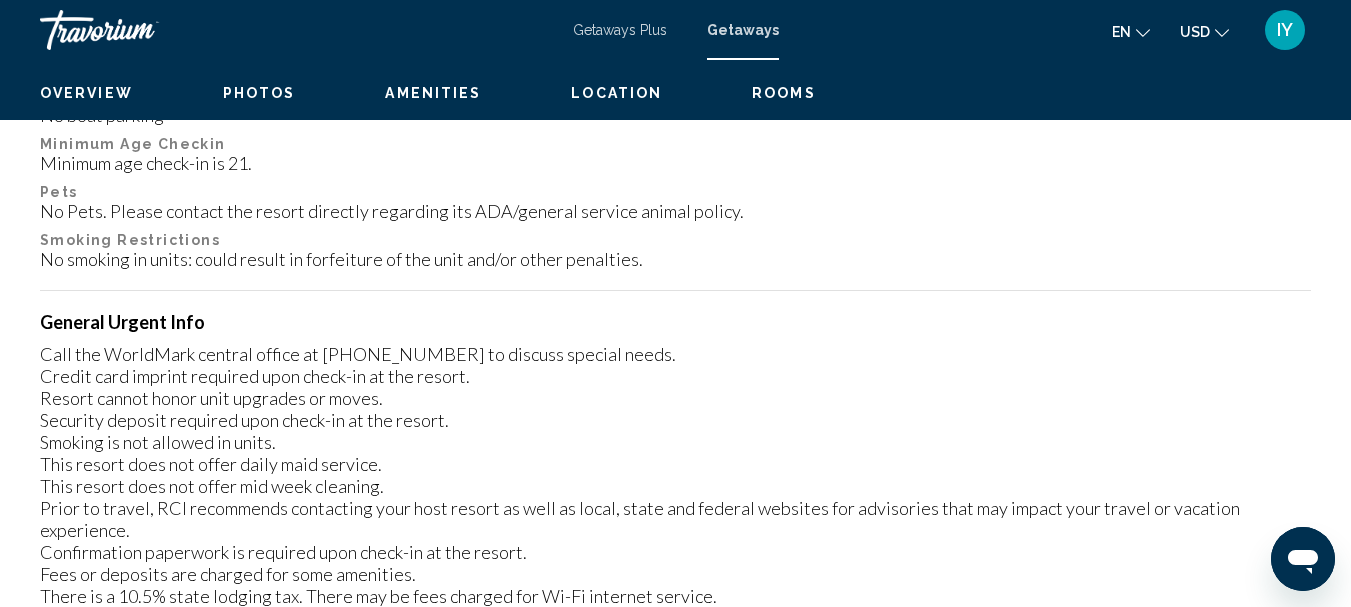 scroll, scrollTop: 232, scrollLeft: 0, axis: vertical 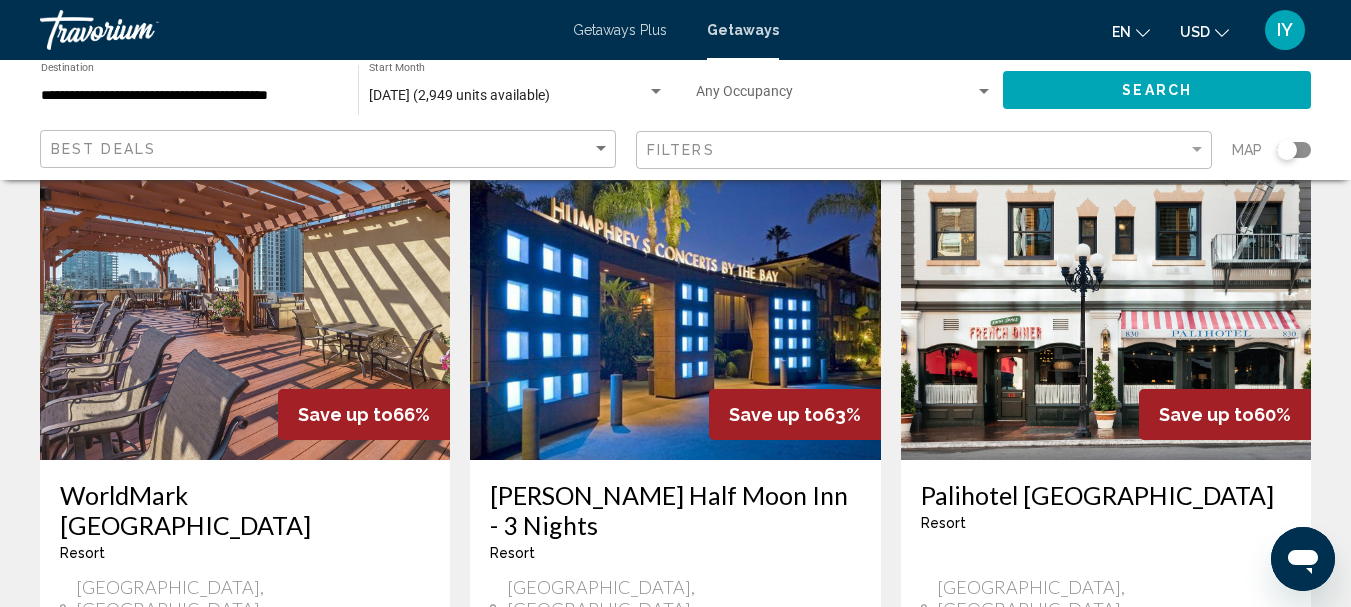 click on "Humphreys Half Moon Inn - 3 Nights" at bounding box center (675, 510) 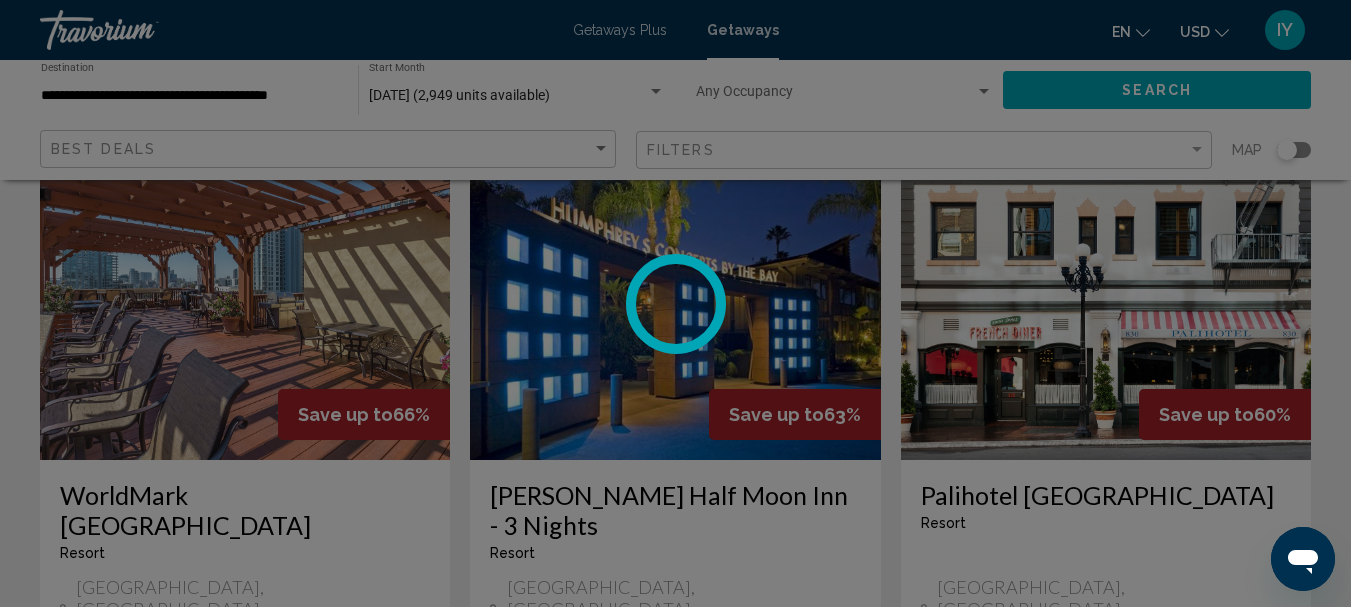 scroll, scrollTop: 232, scrollLeft: 0, axis: vertical 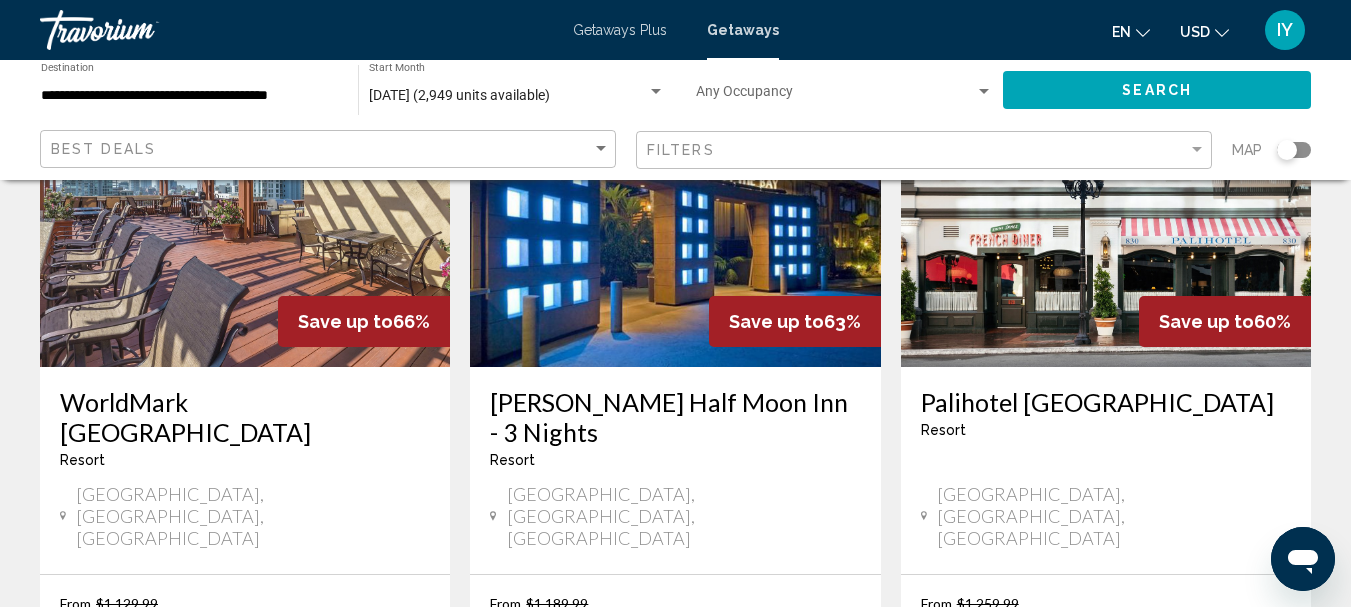 click on "2" at bounding box center [711, 849] 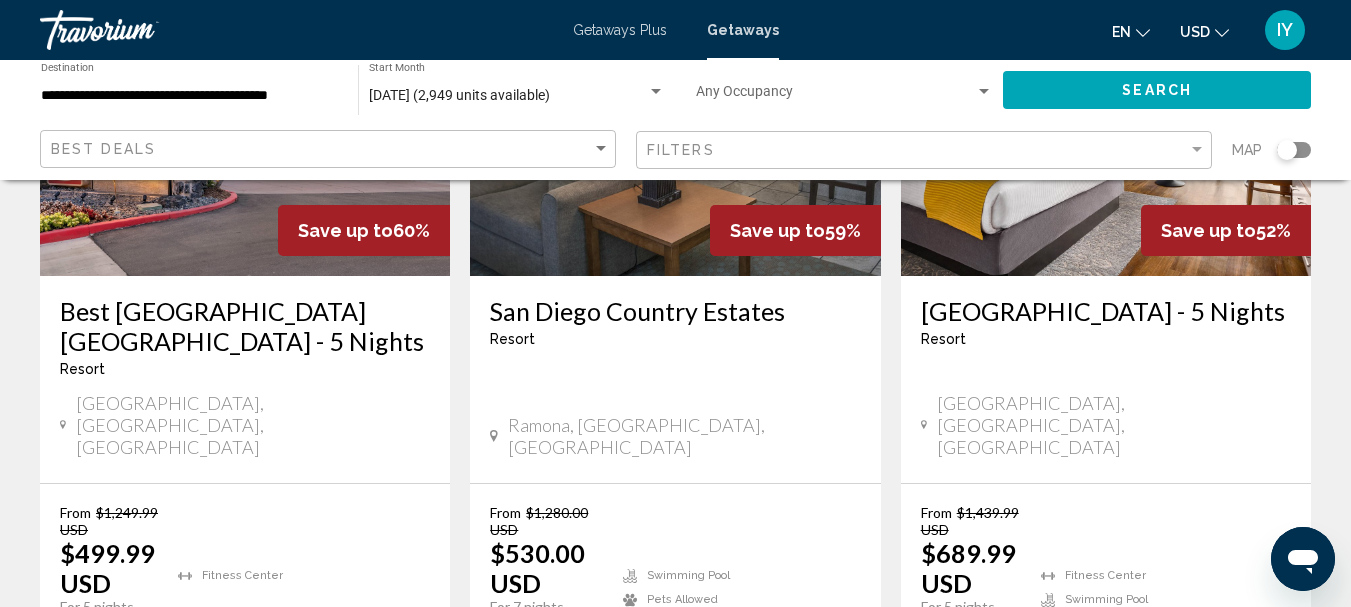 scroll, scrollTop: 332, scrollLeft: 0, axis: vertical 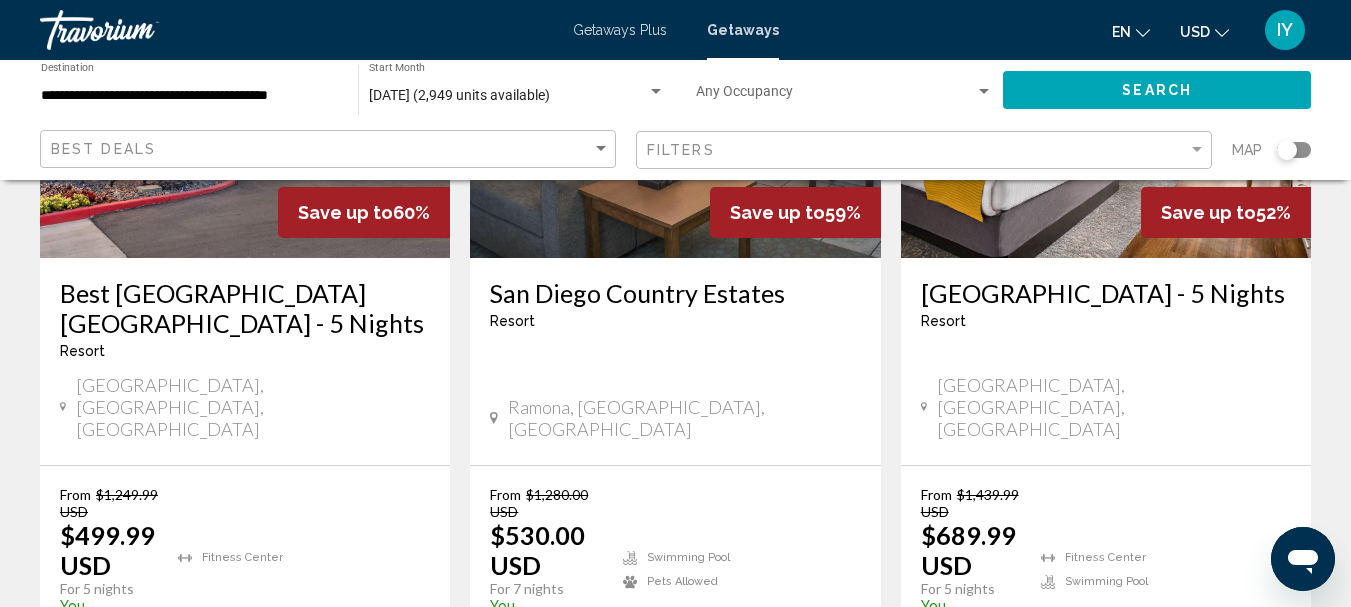 click on "Best Western Plus Island Palms Hotel & Marina - 5 Nights" at bounding box center (245, 308) 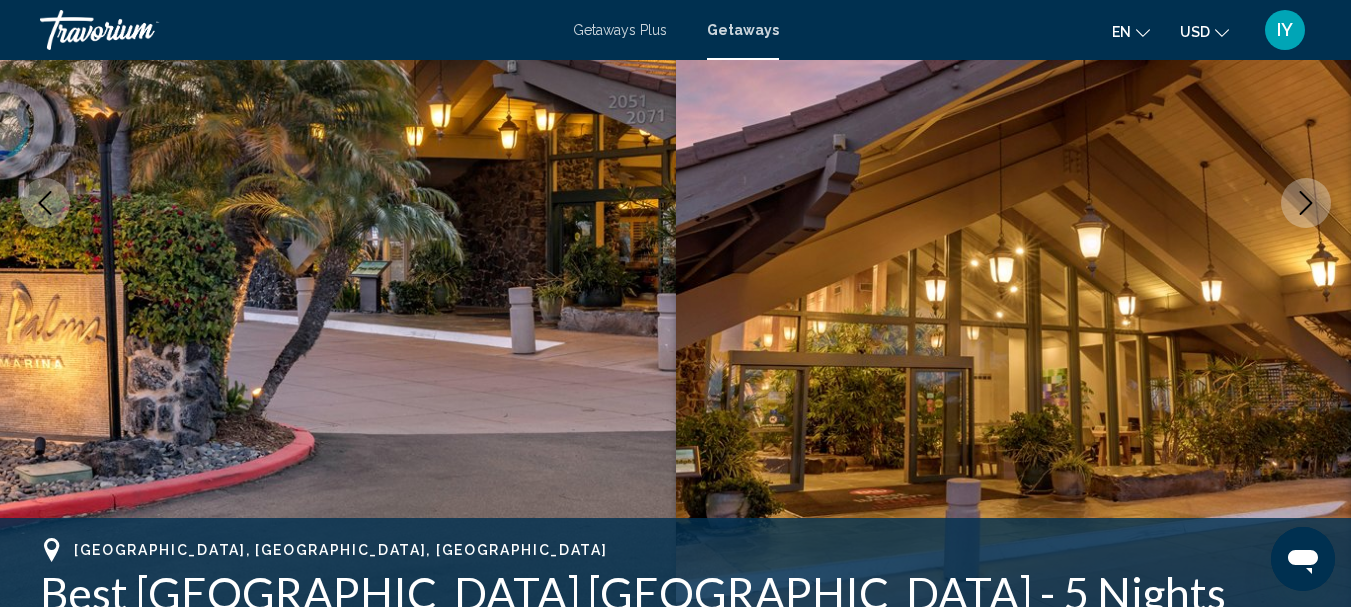 scroll, scrollTop: 232, scrollLeft: 0, axis: vertical 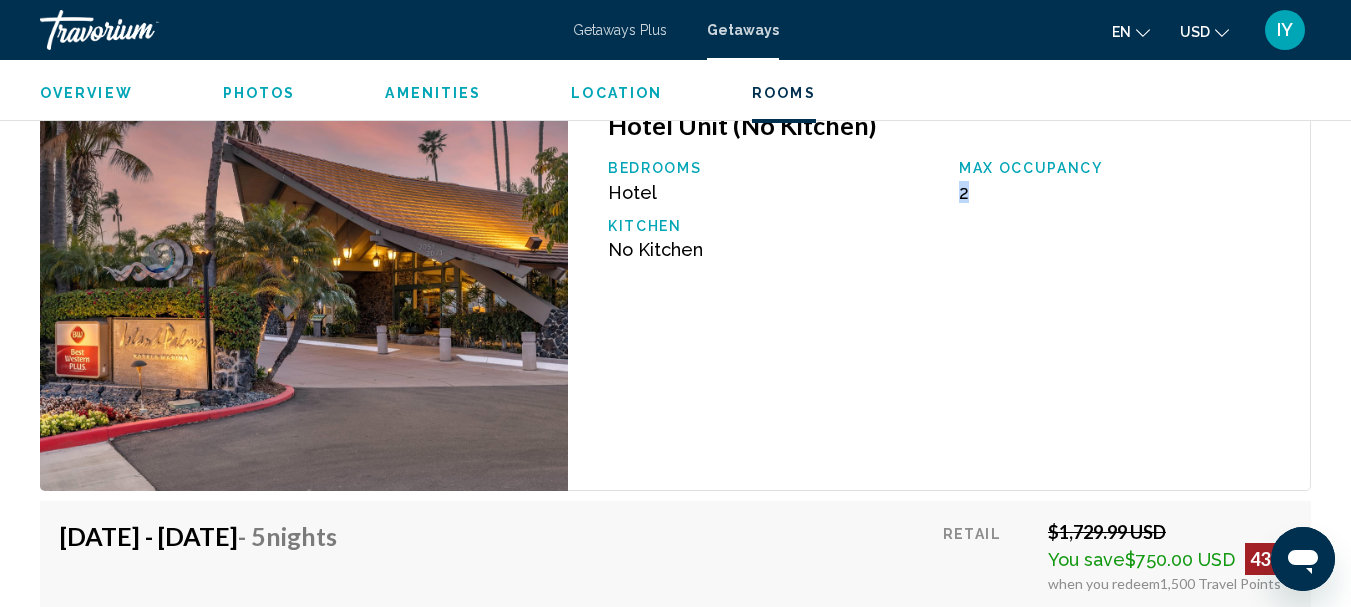 drag, startPoint x: 1343, startPoint y: 171, endPoint x: 1360, endPoint y: 176, distance: 17.720045 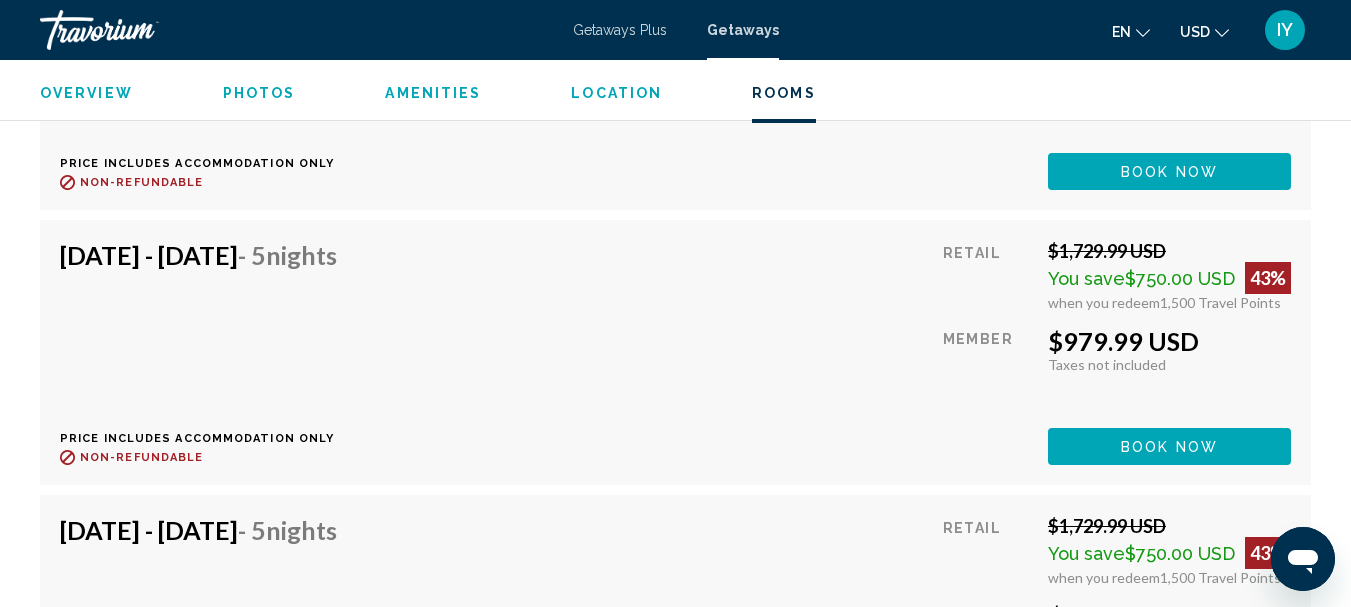 scroll, scrollTop: 7264, scrollLeft: 0, axis: vertical 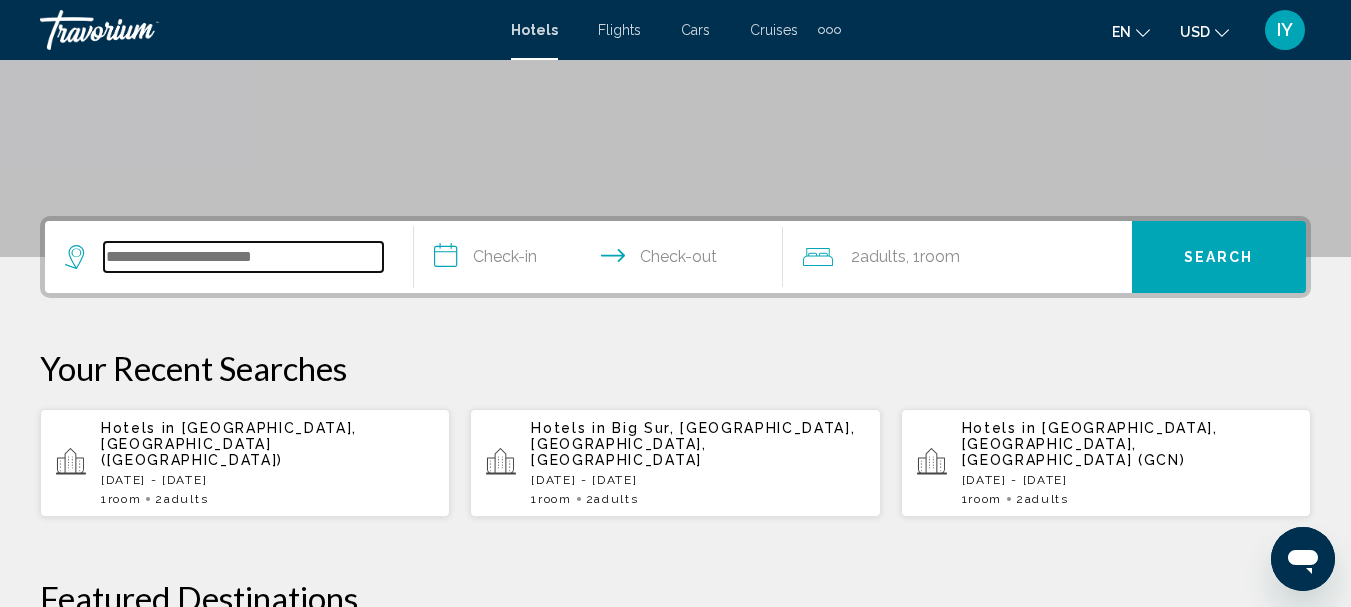click at bounding box center [243, 257] 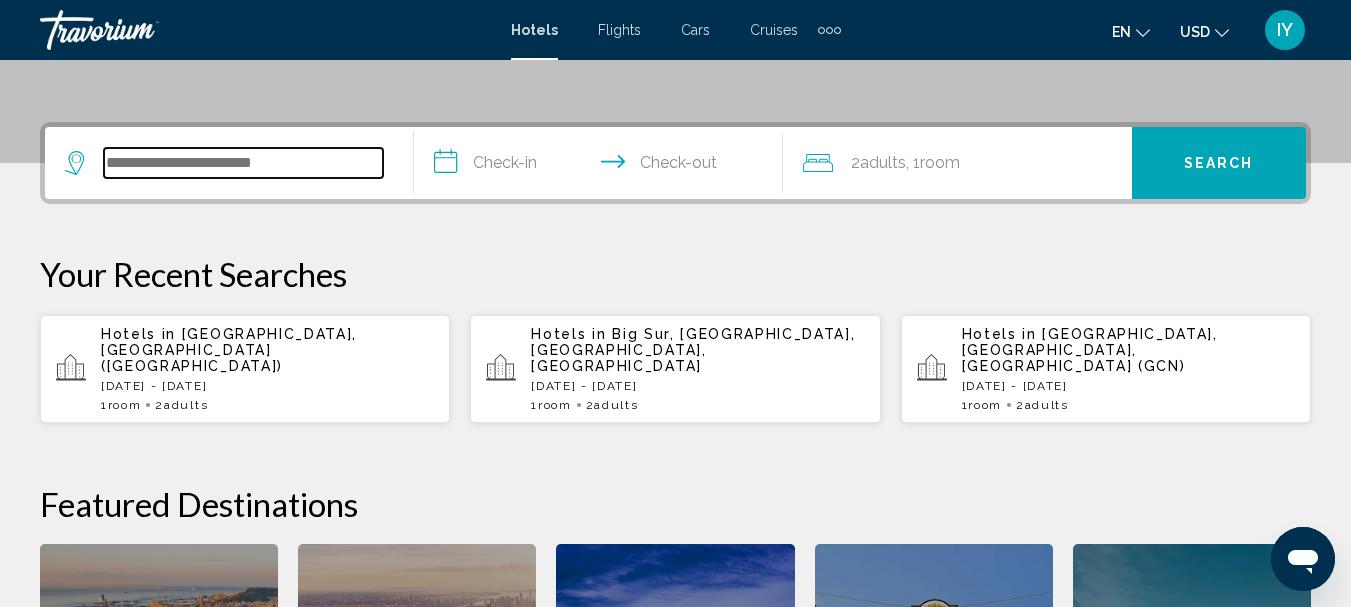 scroll, scrollTop: 494, scrollLeft: 0, axis: vertical 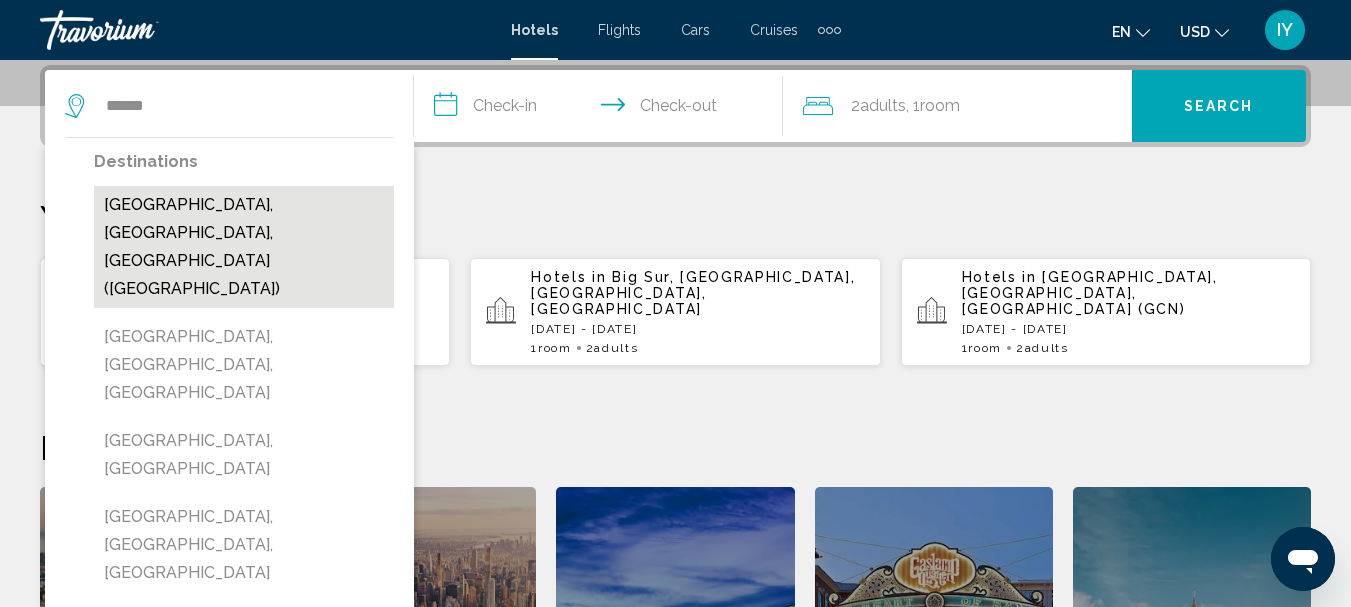 click on "[GEOGRAPHIC_DATA], [GEOGRAPHIC_DATA], [GEOGRAPHIC_DATA] ([GEOGRAPHIC_DATA])" at bounding box center [244, 247] 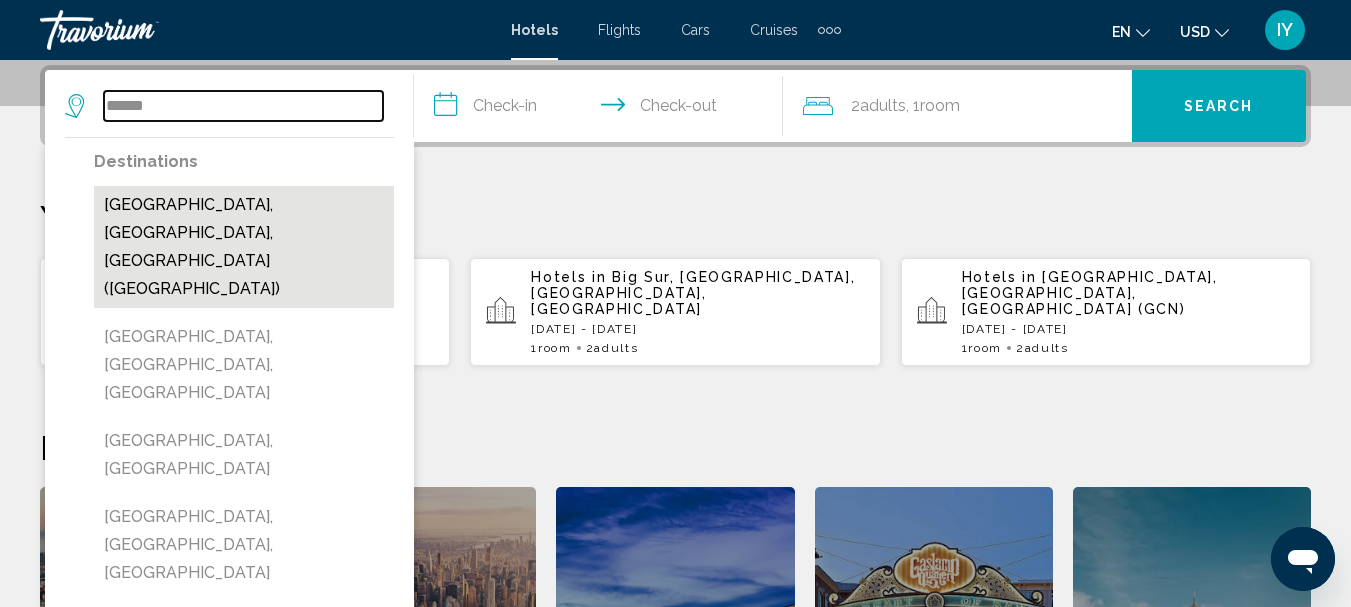 type on "**********" 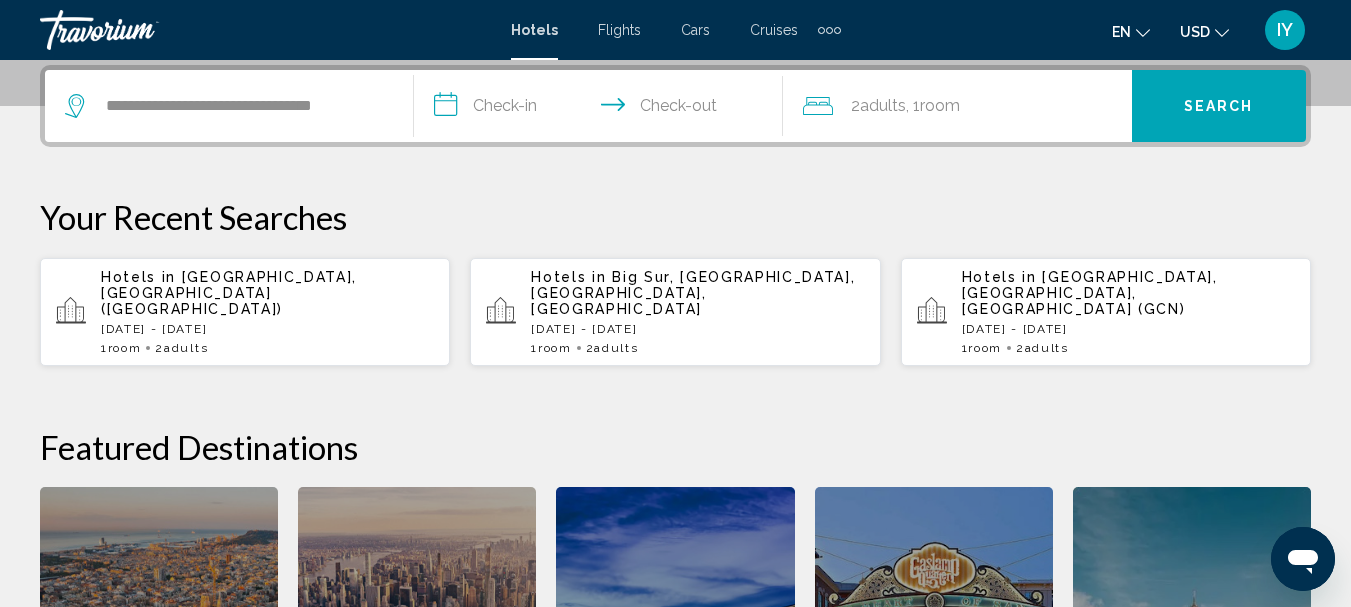 click on "**********" at bounding box center (602, 109) 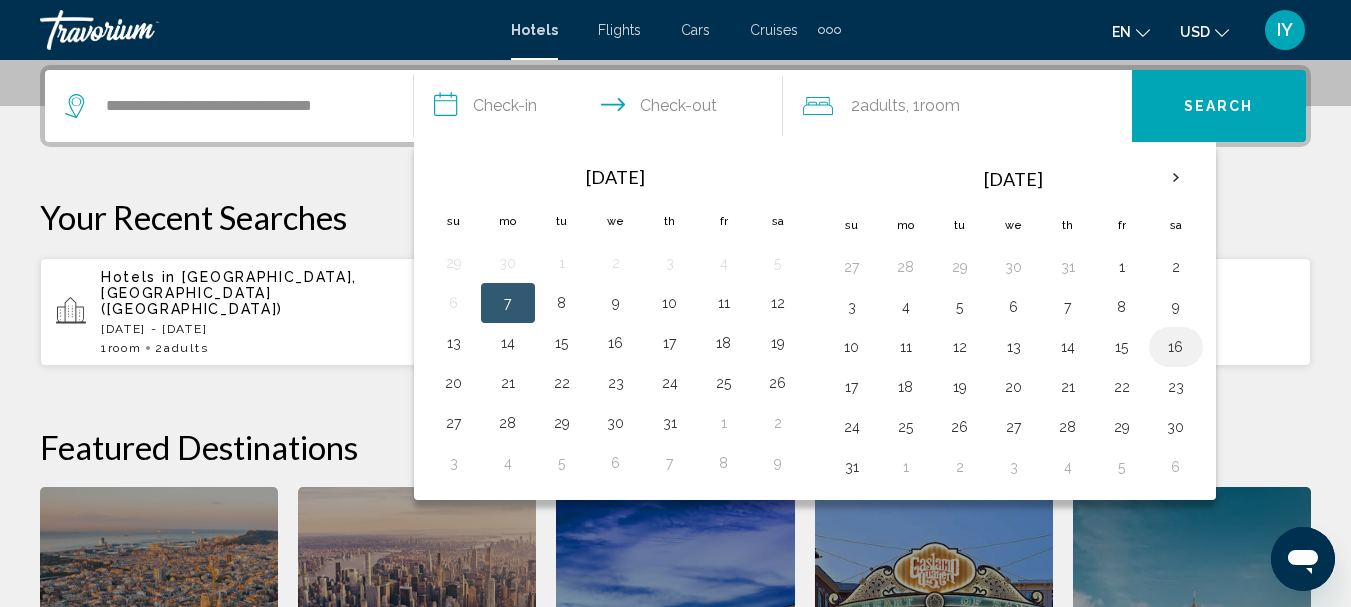 click on "16" at bounding box center (1176, 347) 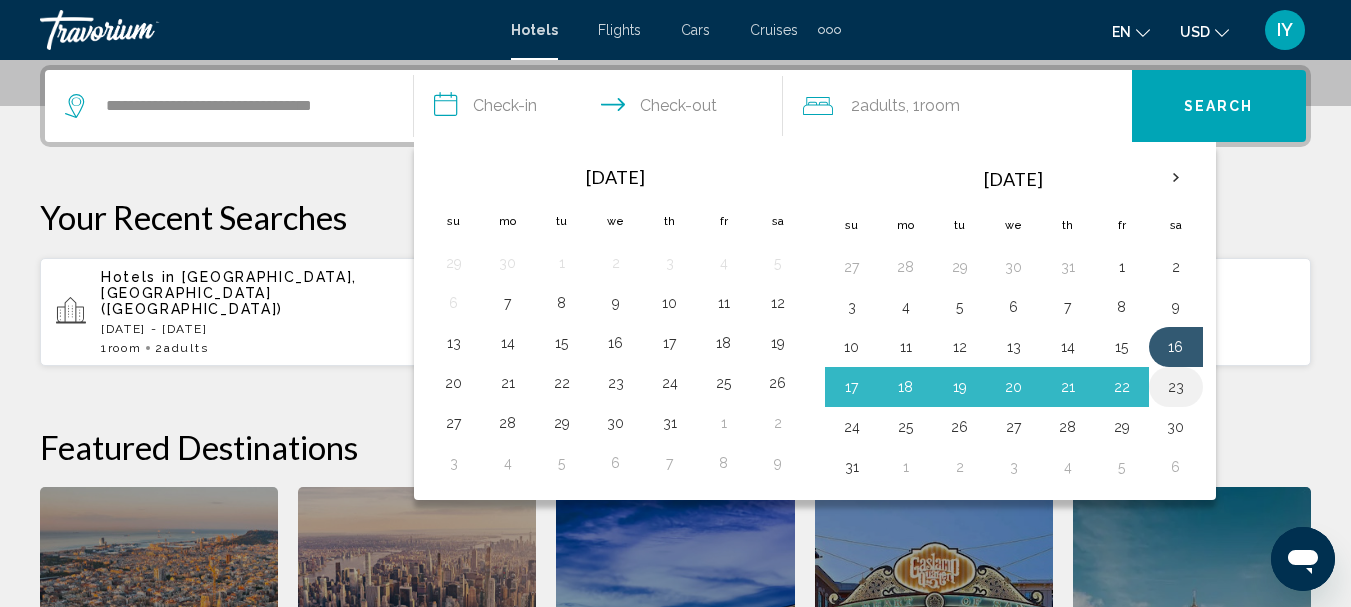 click on "23" at bounding box center (1176, 387) 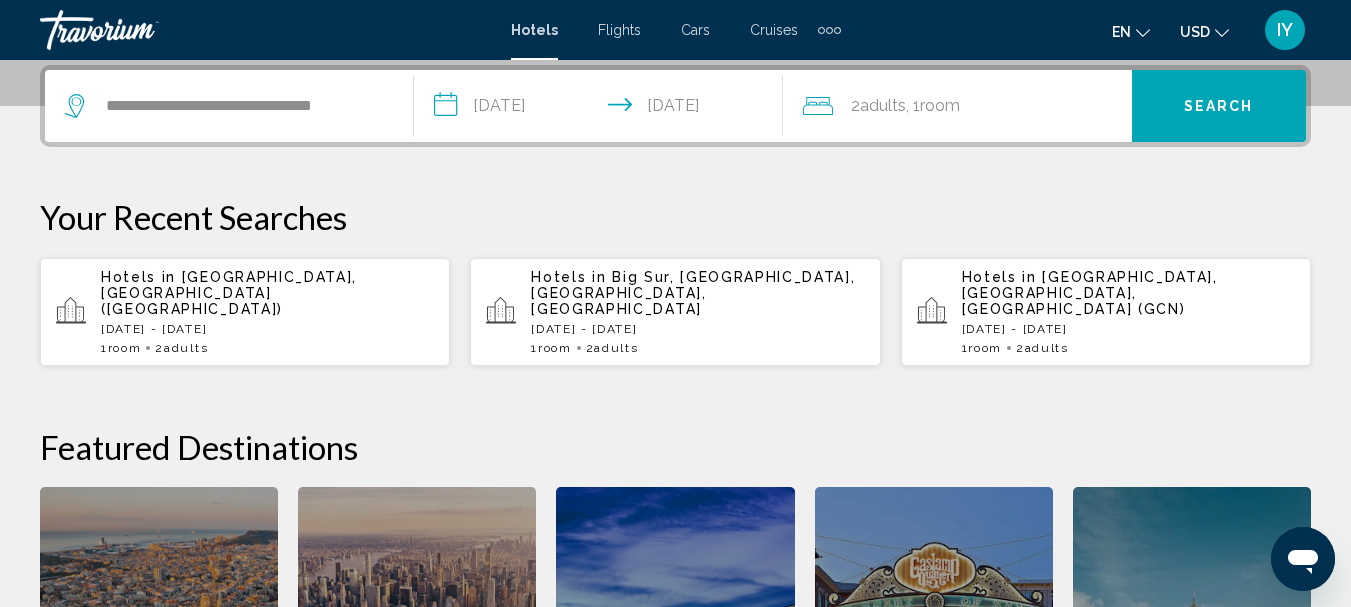 click on "Search" at bounding box center [1219, 106] 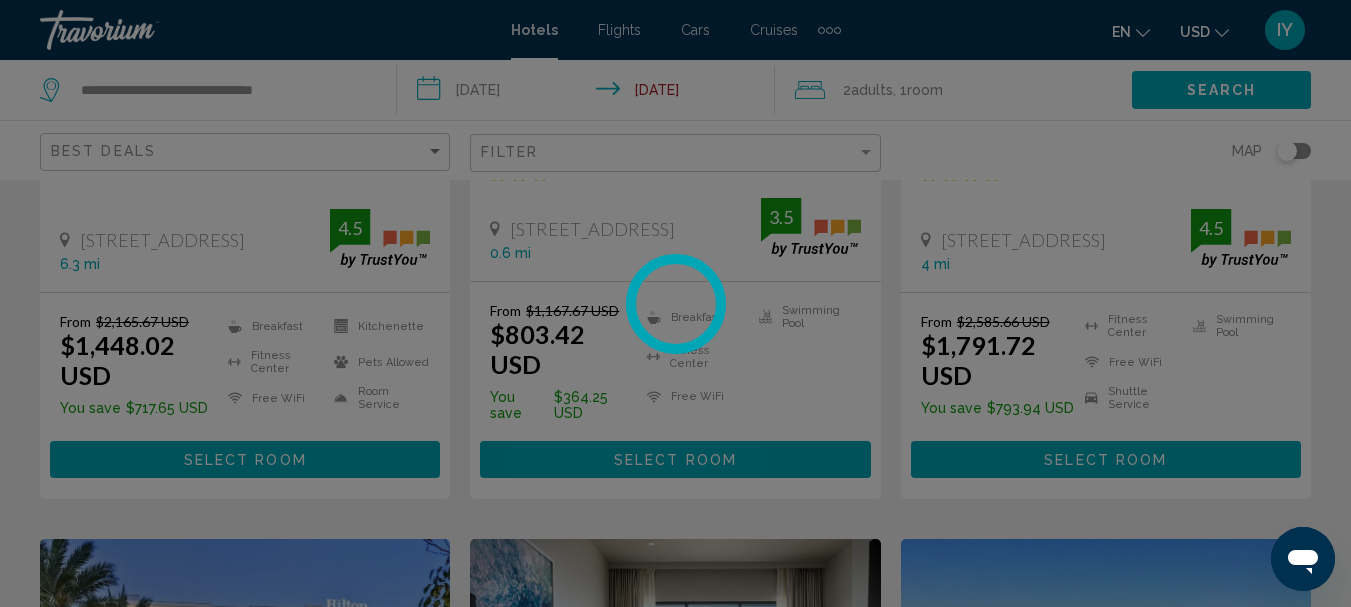 scroll, scrollTop: 0, scrollLeft: 0, axis: both 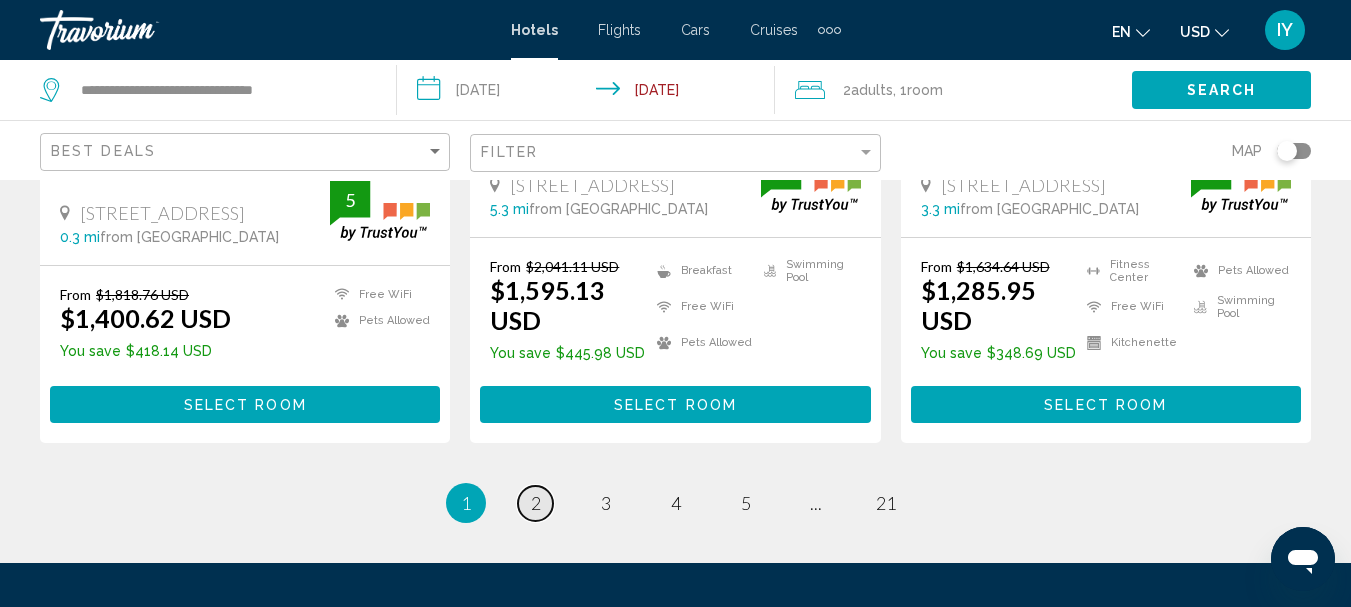 click on "2" at bounding box center (536, 503) 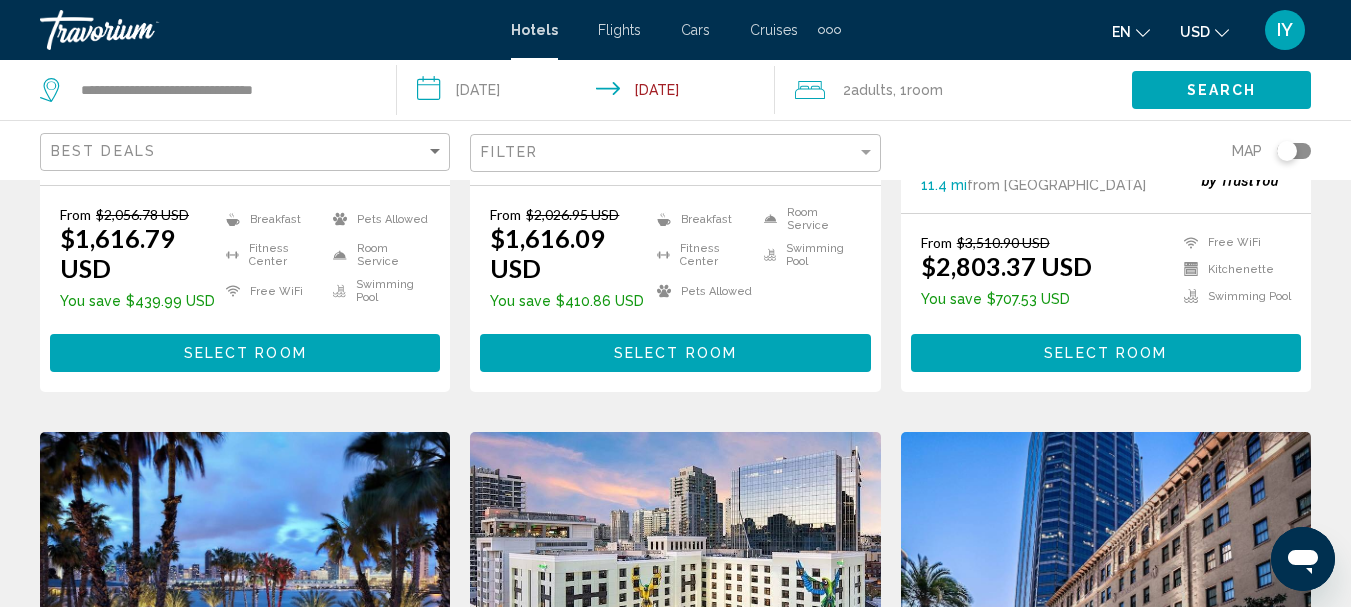 scroll, scrollTop: 0, scrollLeft: 0, axis: both 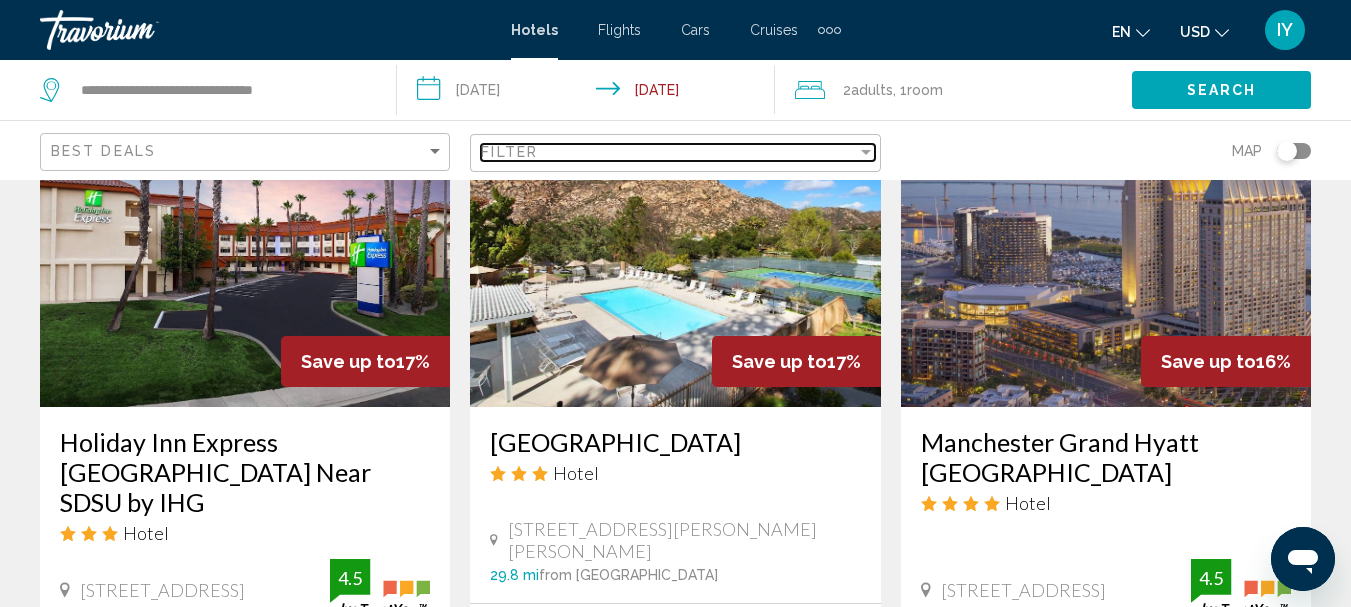 click at bounding box center (866, 152) 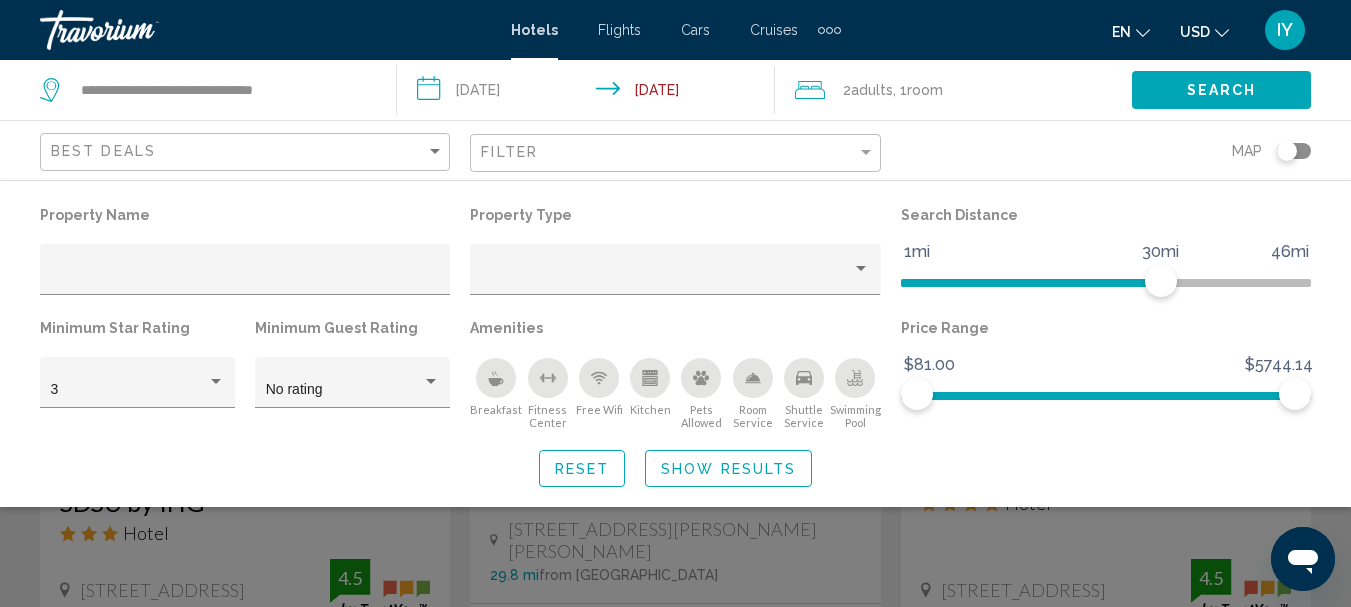click 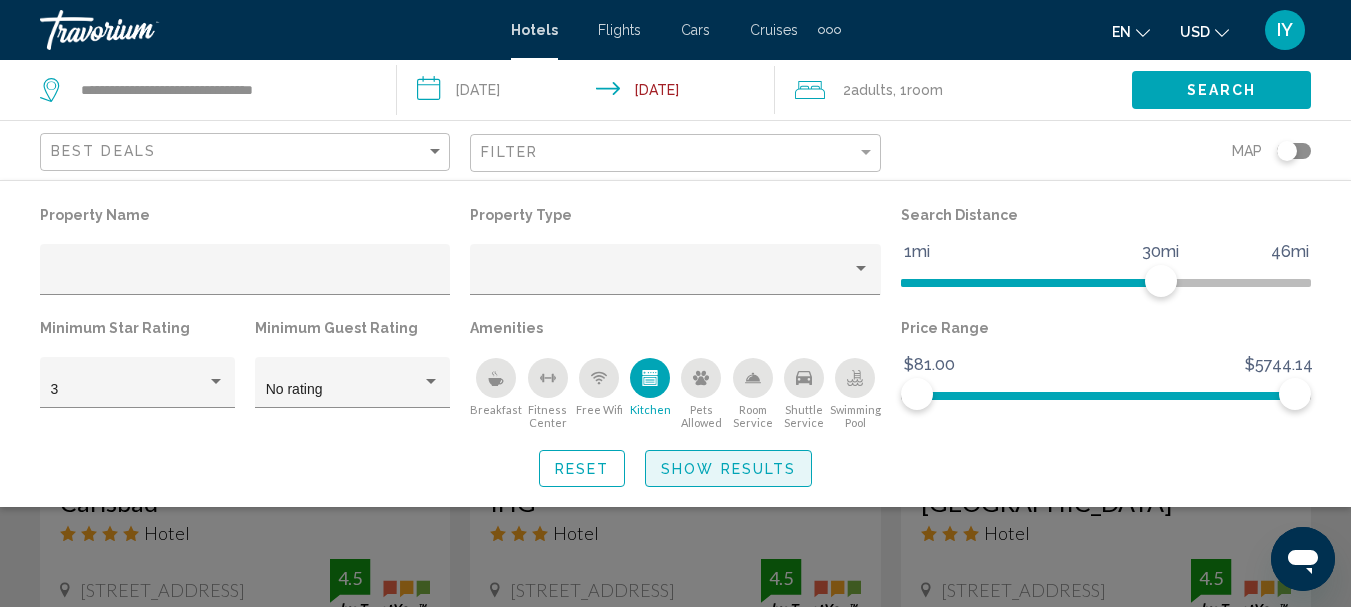 click on "Show Results" 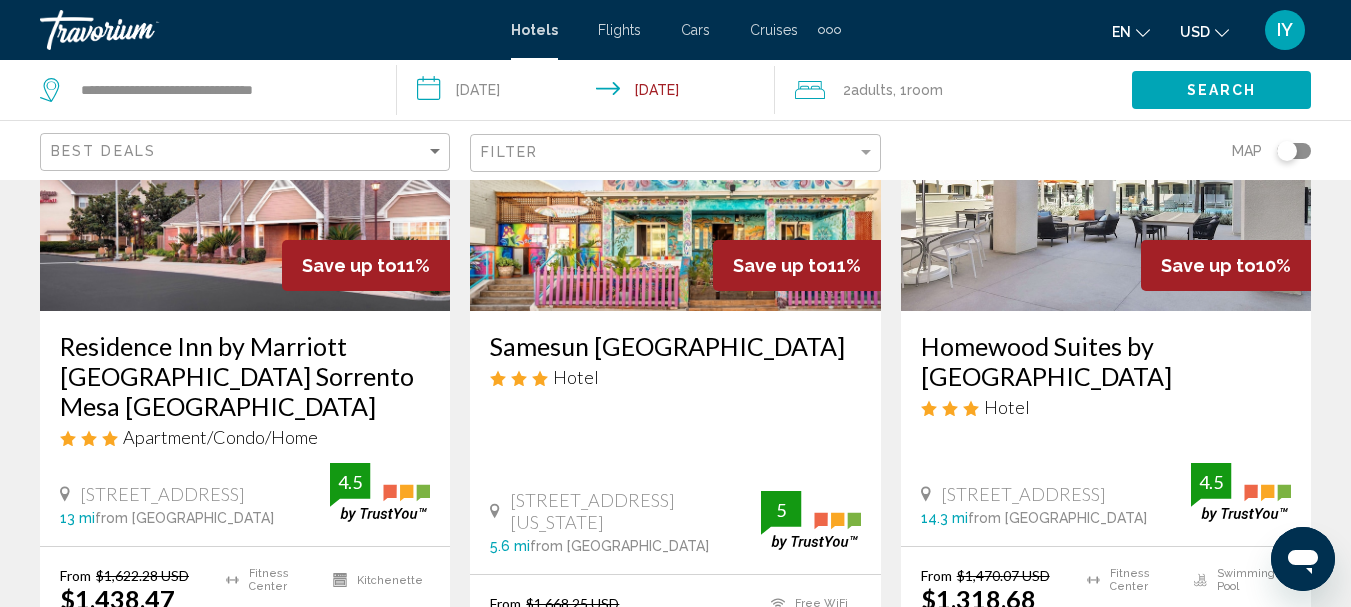scroll, scrollTop: 272, scrollLeft: 0, axis: vertical 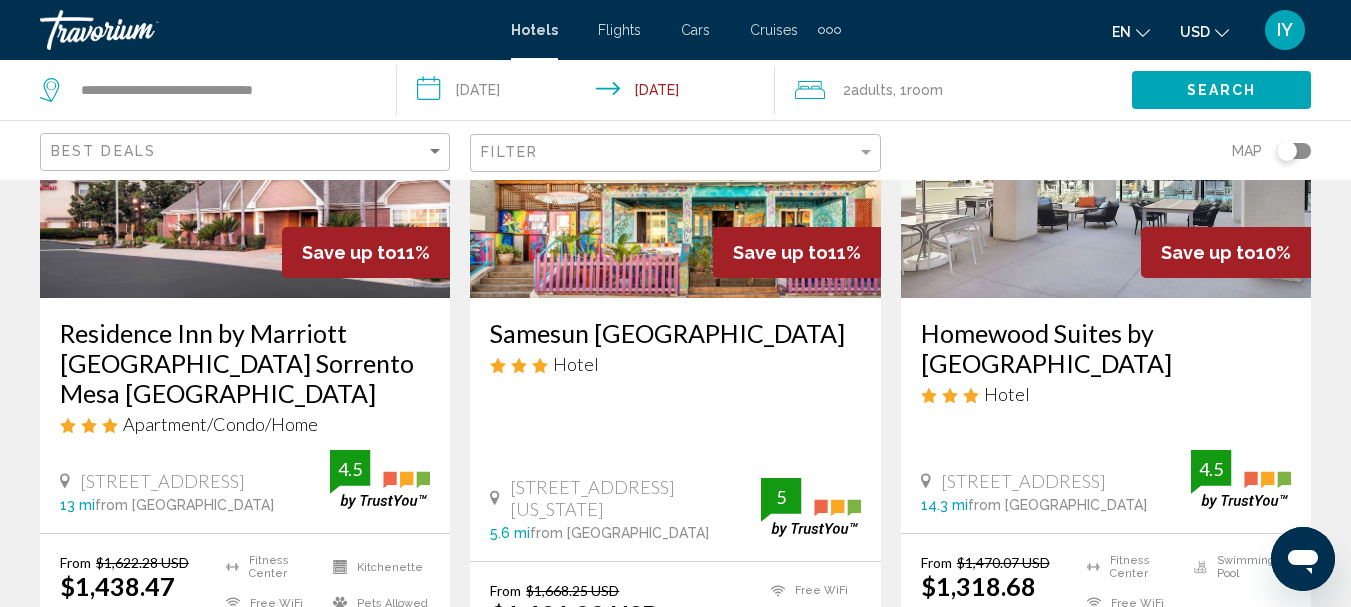 click on "Residence Inn by Marriott [GEOGRAPHIC_DATA] Sorrento Mesa [GEOGRAPHIC_DATA]" at bounding box center [245, 363] 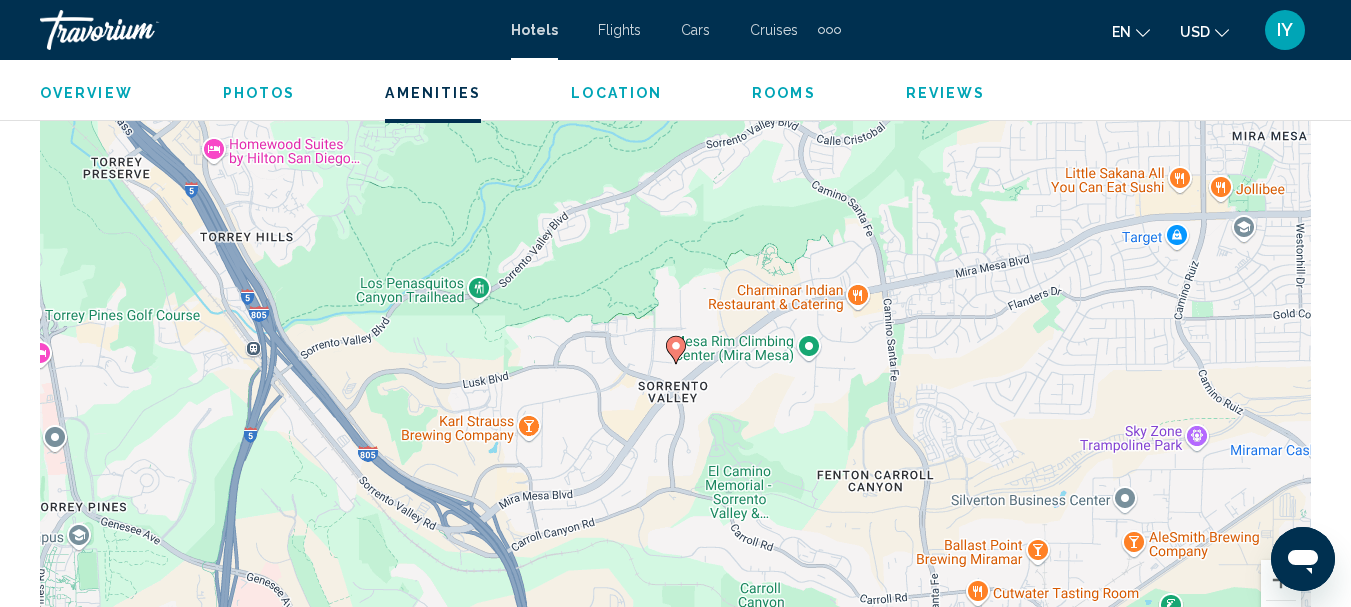scroll, scrollTop: 2373, scrollLeft: 0, axis: vertical 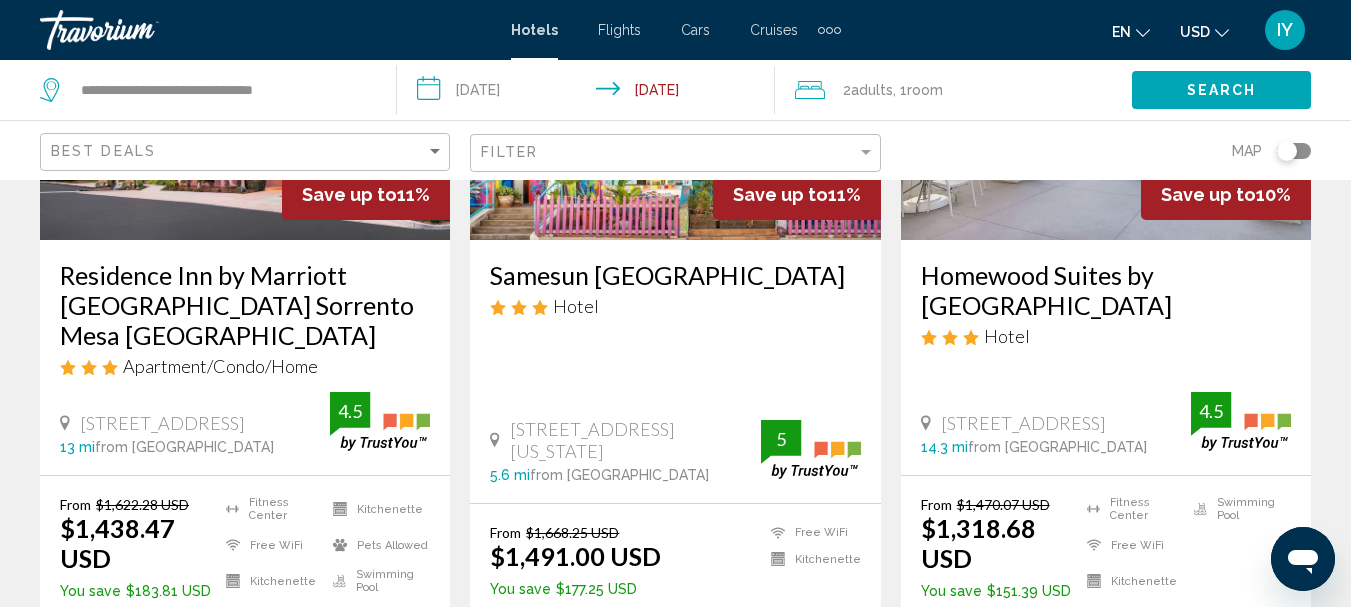 click on "Homewood Suites by [GEOGRAPHIC_DATA]" at bounding box center (1106, 290) 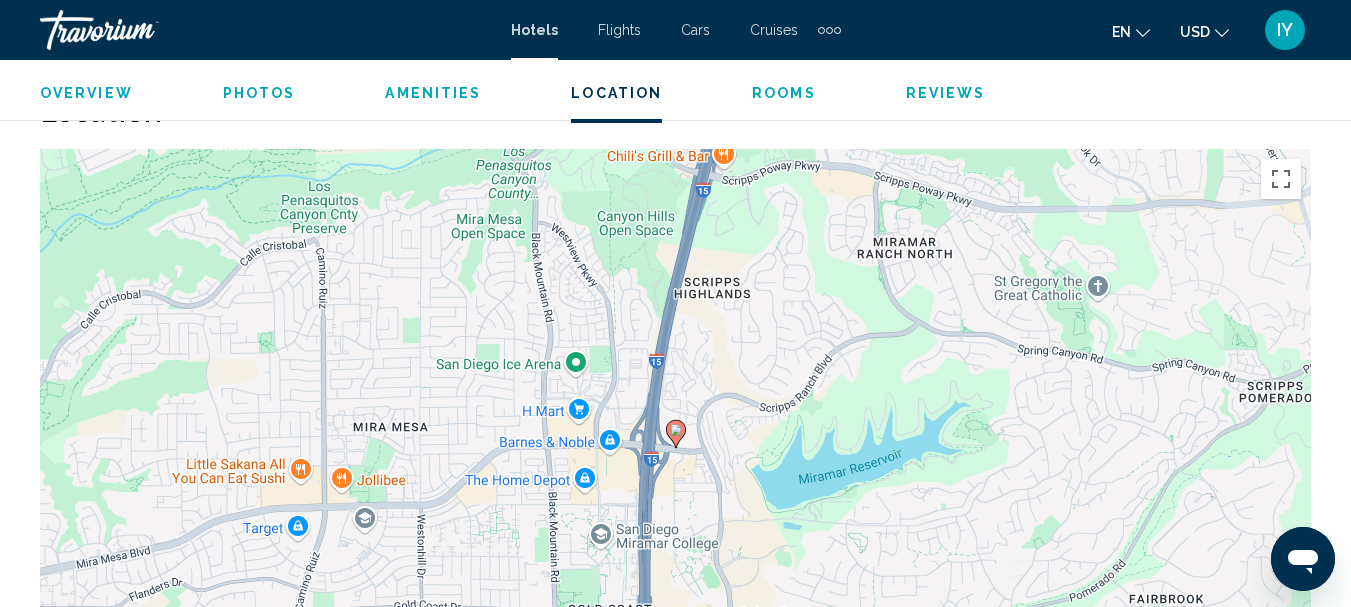 scroll, scrollTop: 2220, scrollLeft: 0, axis: vertical 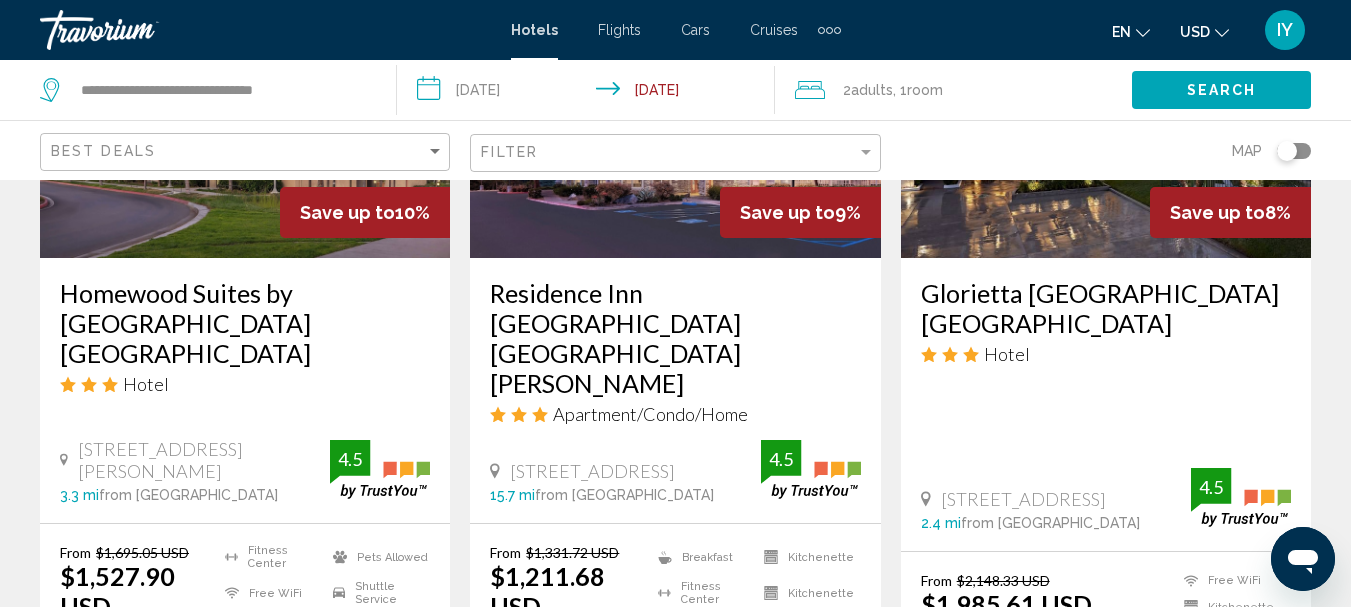 click on "Homewood Suites by [GEOGRAPHIC_DATA] [GEOGRAPHIC_DATA]" at bounding box center [245, 323] 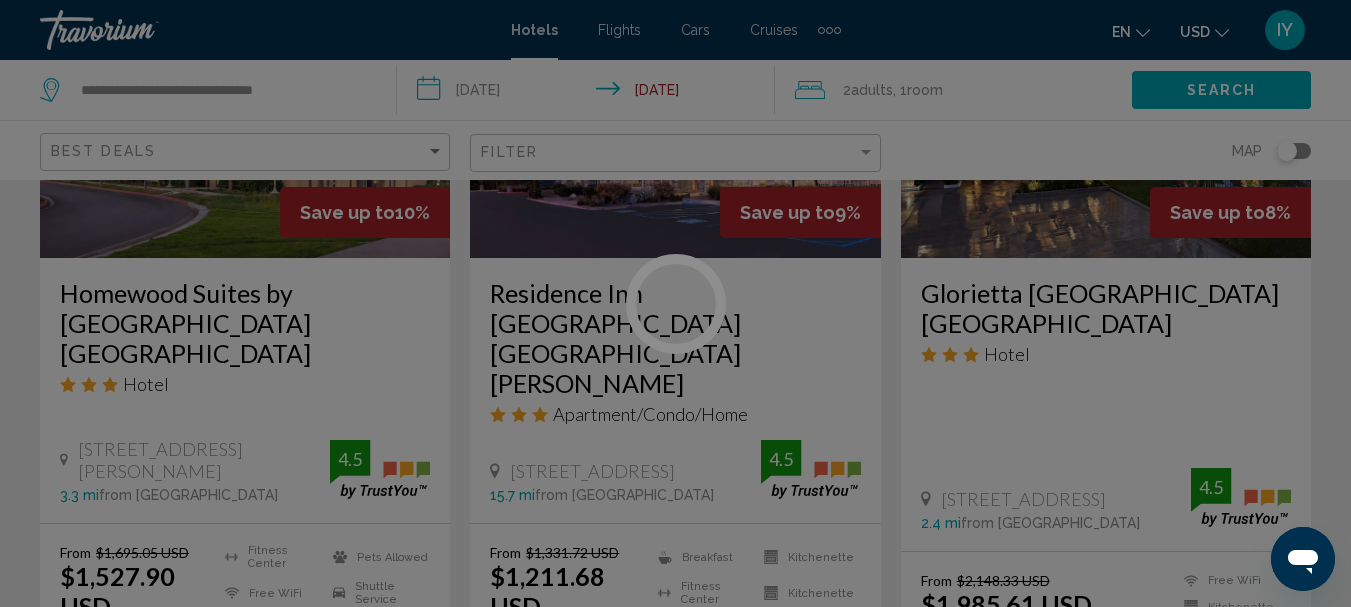 scroll, scrollTop: 232, scrollLeft: 0, axis: vertical 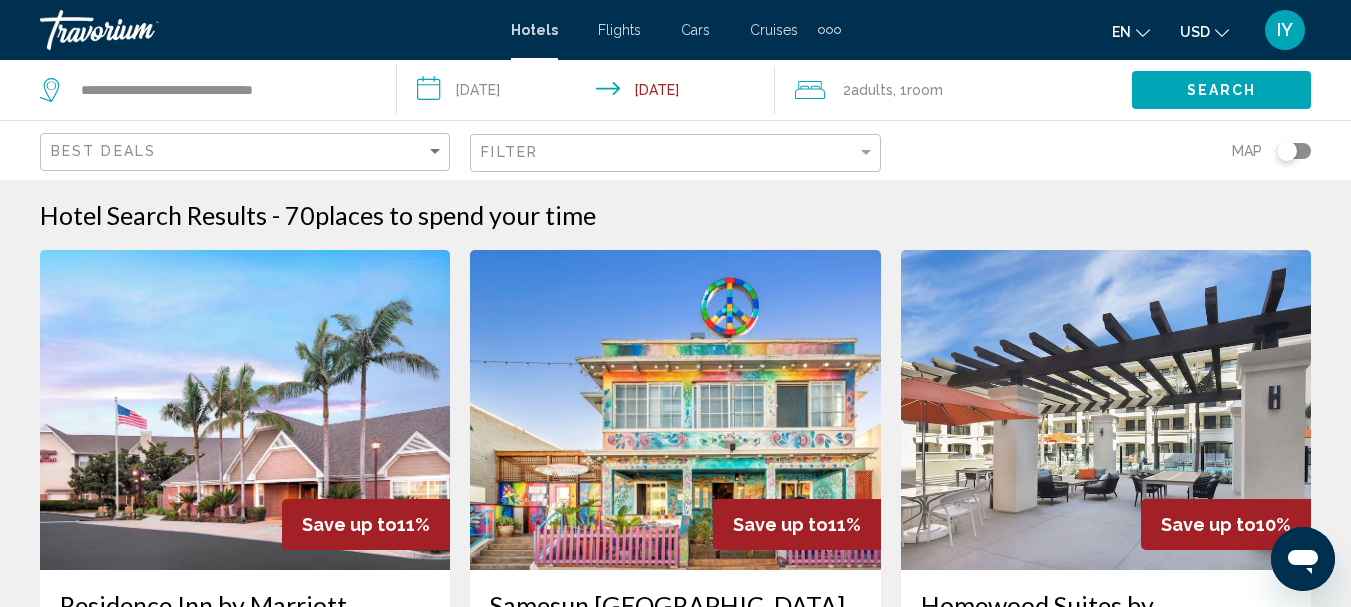 click on "**********" at bounding box center (589, 93) 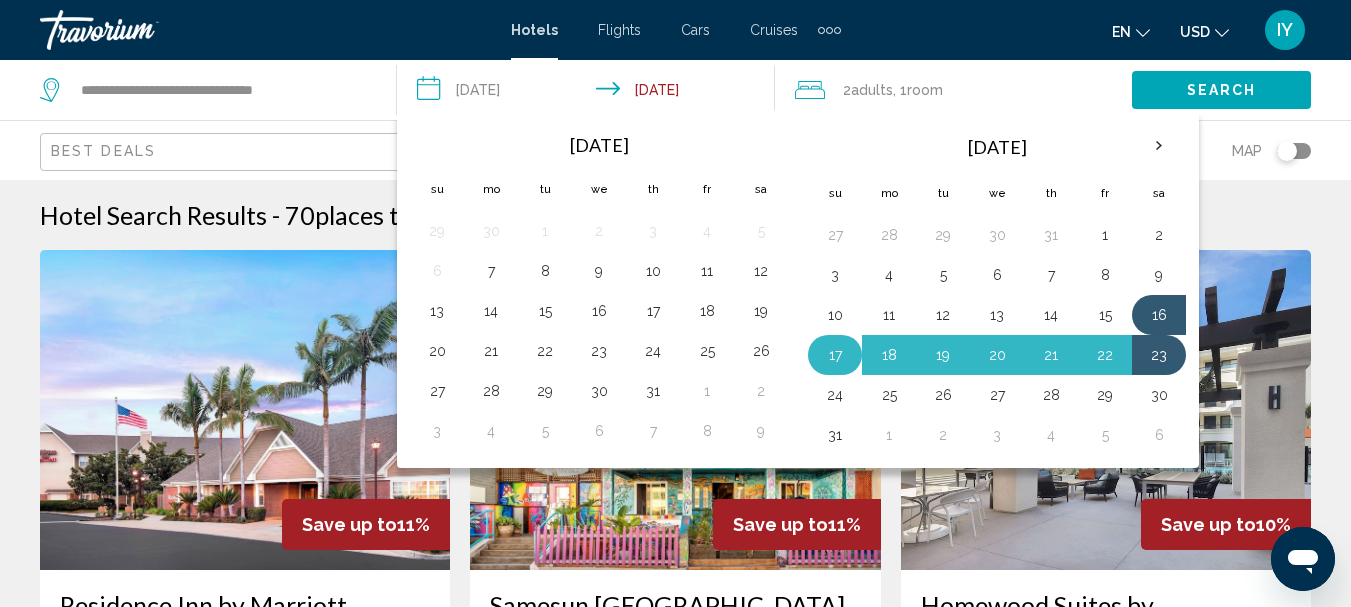 click on "17" at bounding box center [835, 355] 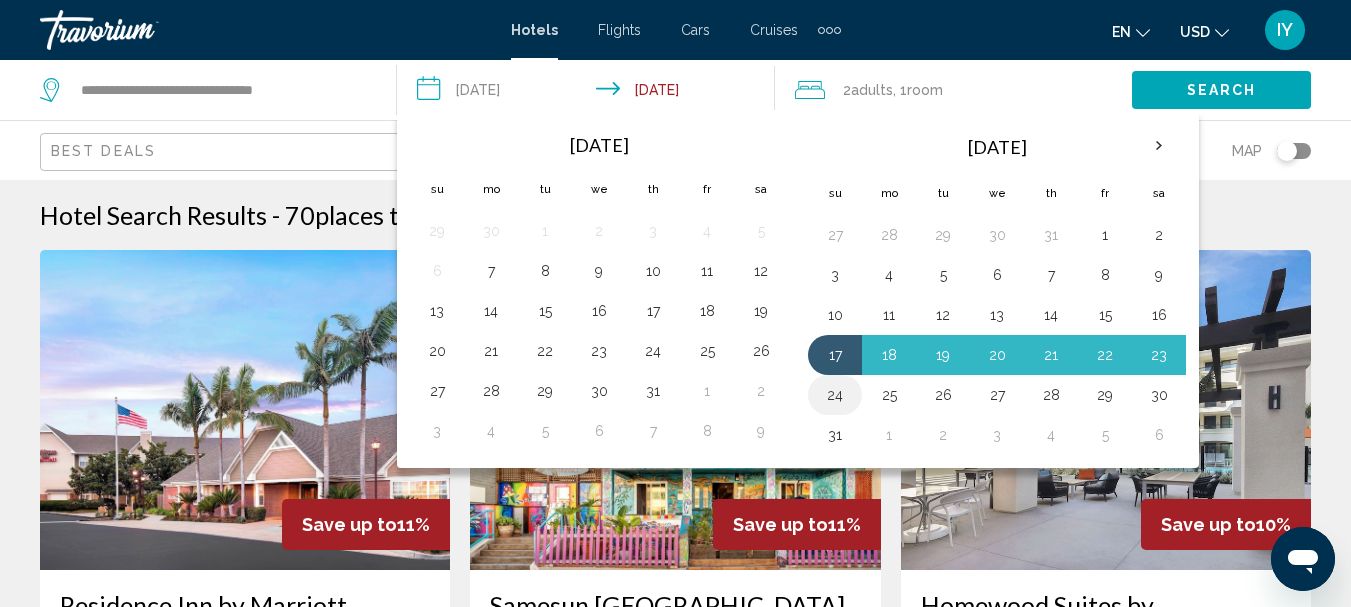 click on "24" at bounding box center (835, 395) 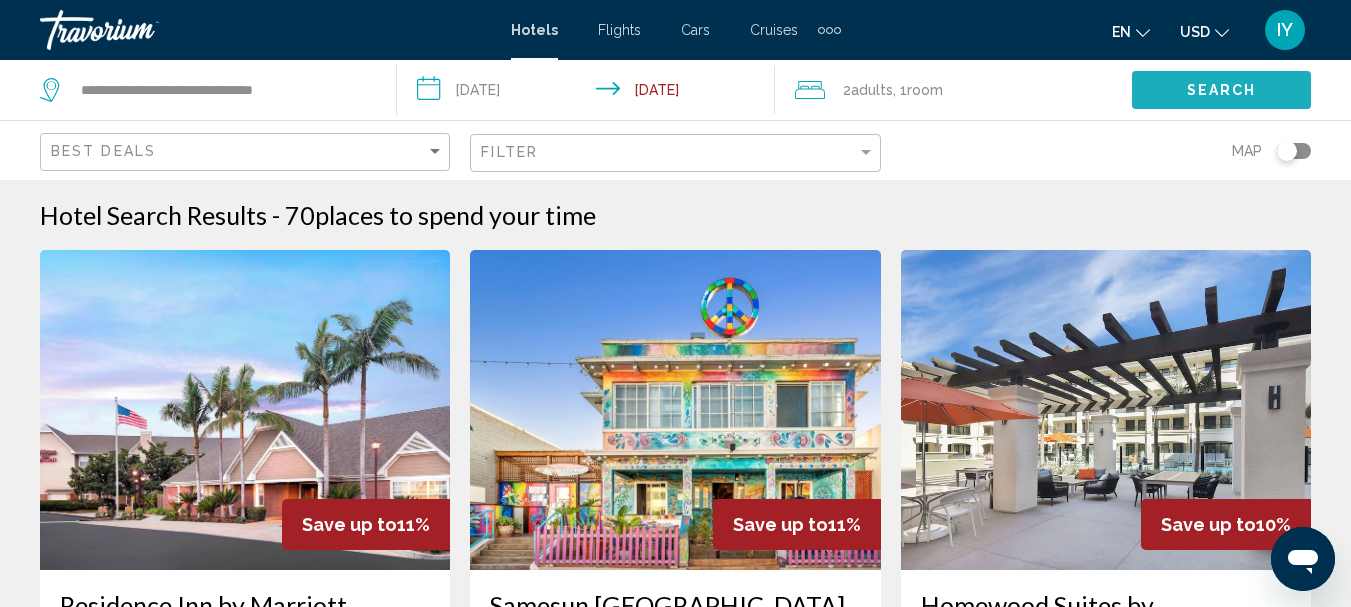 click on "Search" 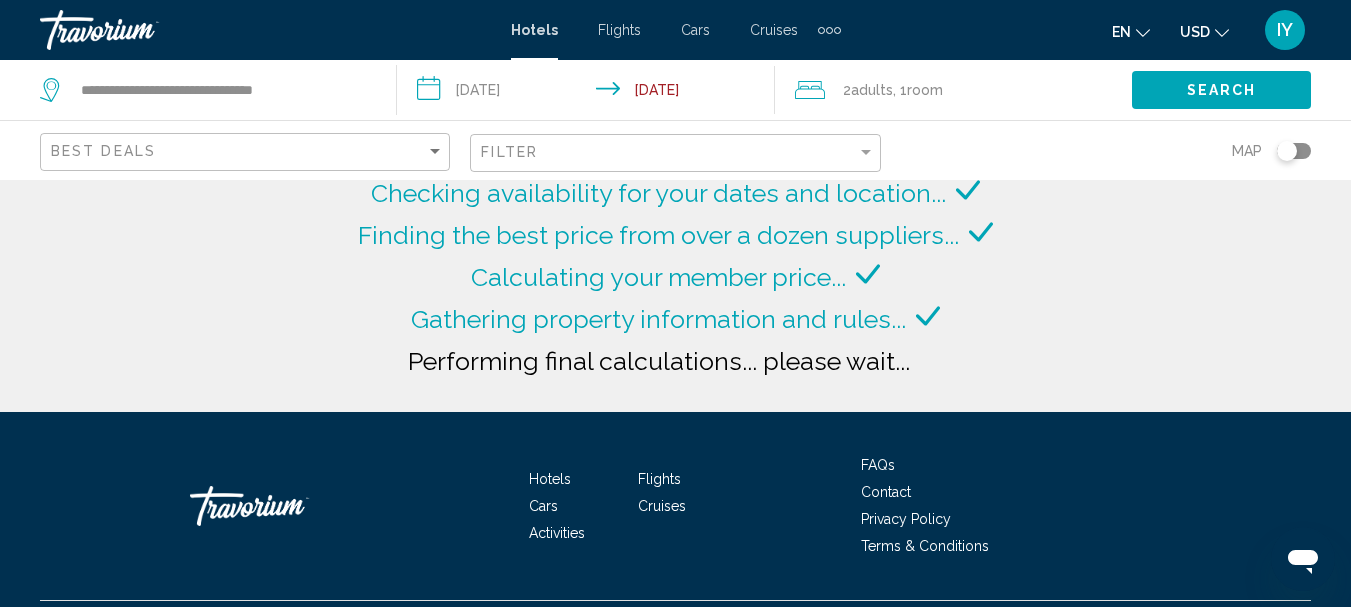 click on "Searching more than 3,000,000 Hotels and Apartments...
Checking availability for your dates and location..." 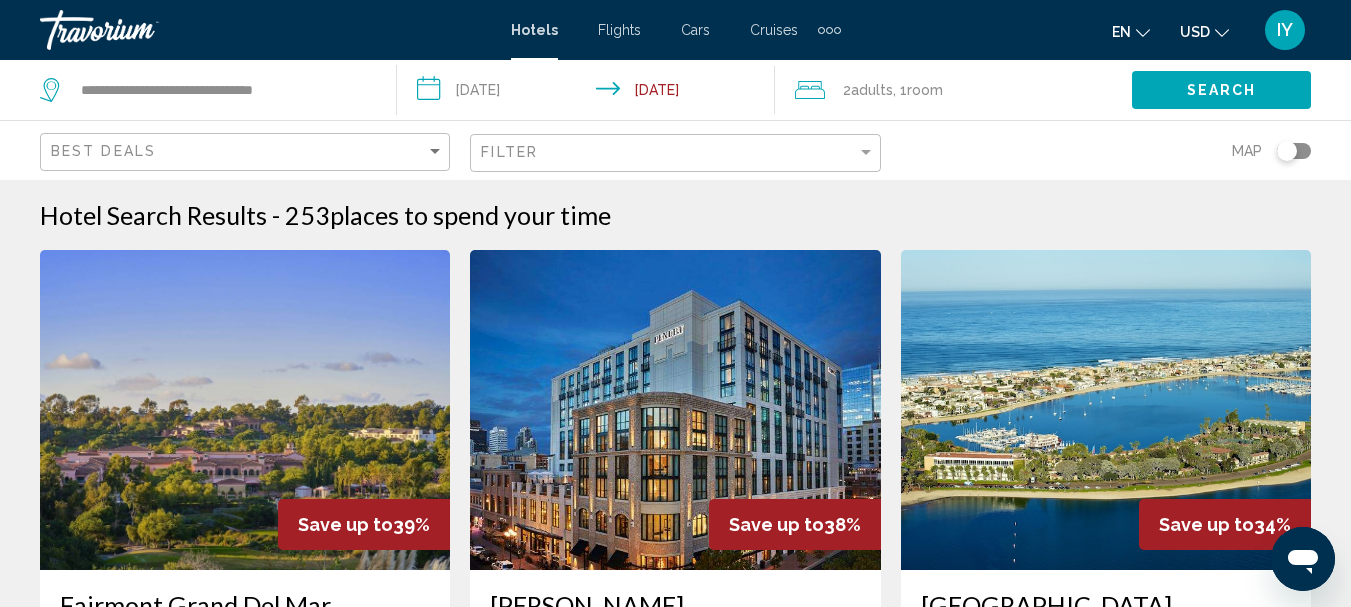 click on "Filter" 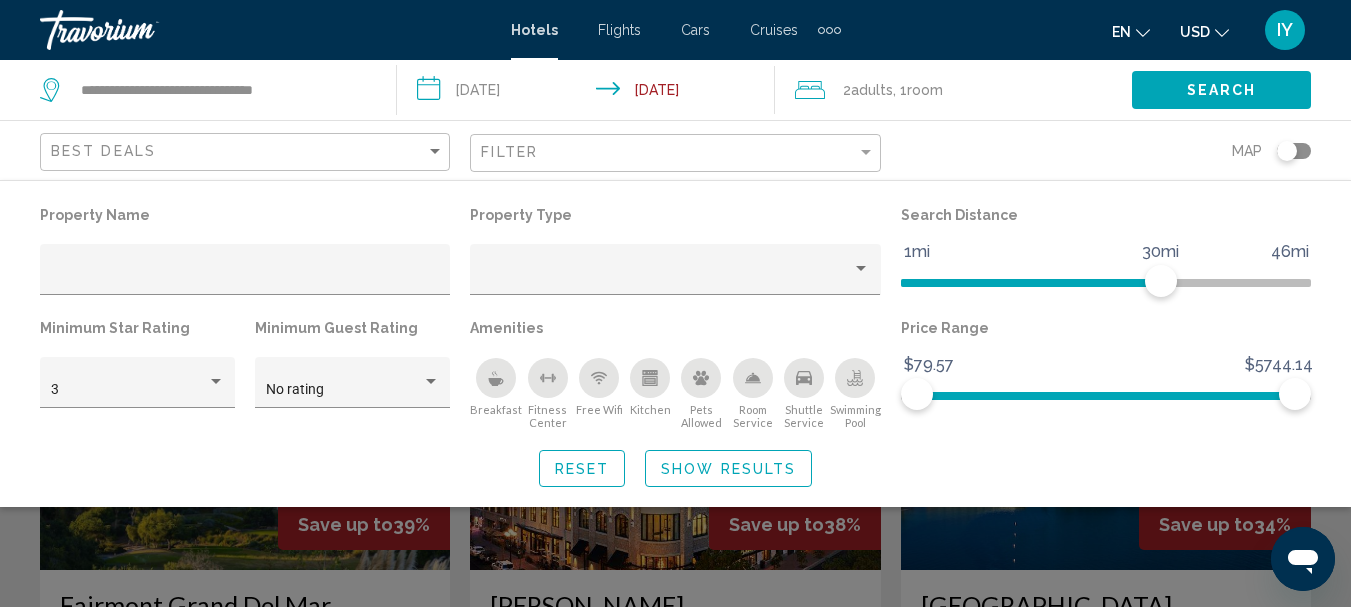 click 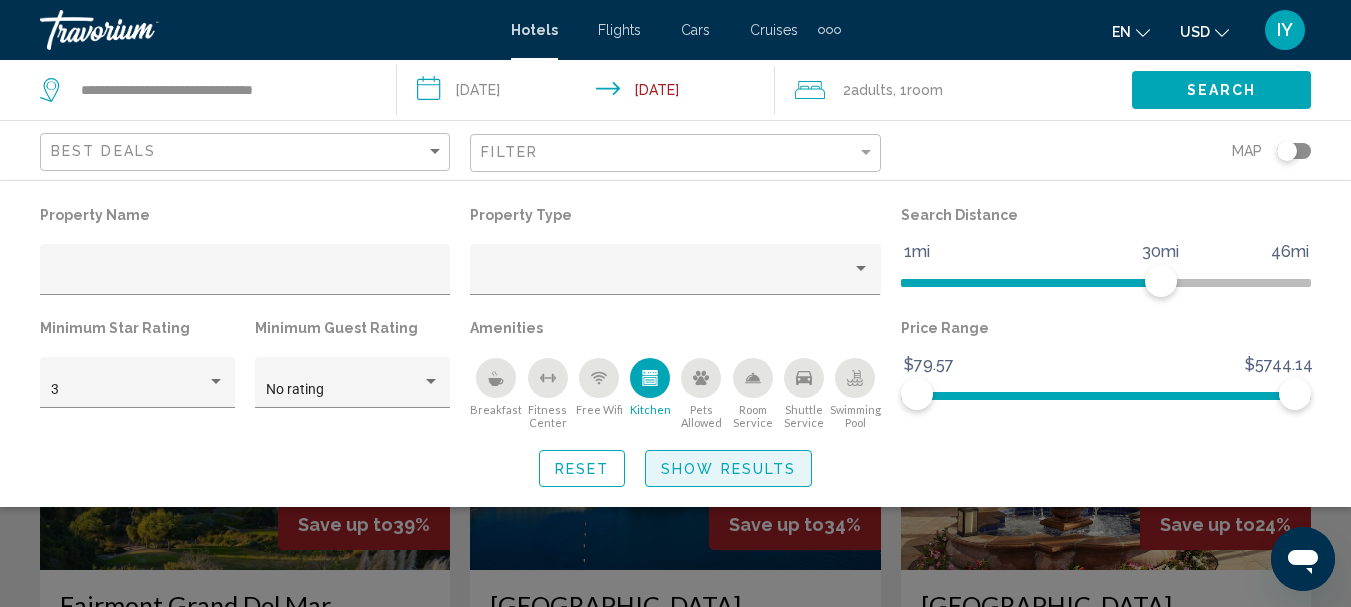 click on "Show Results" 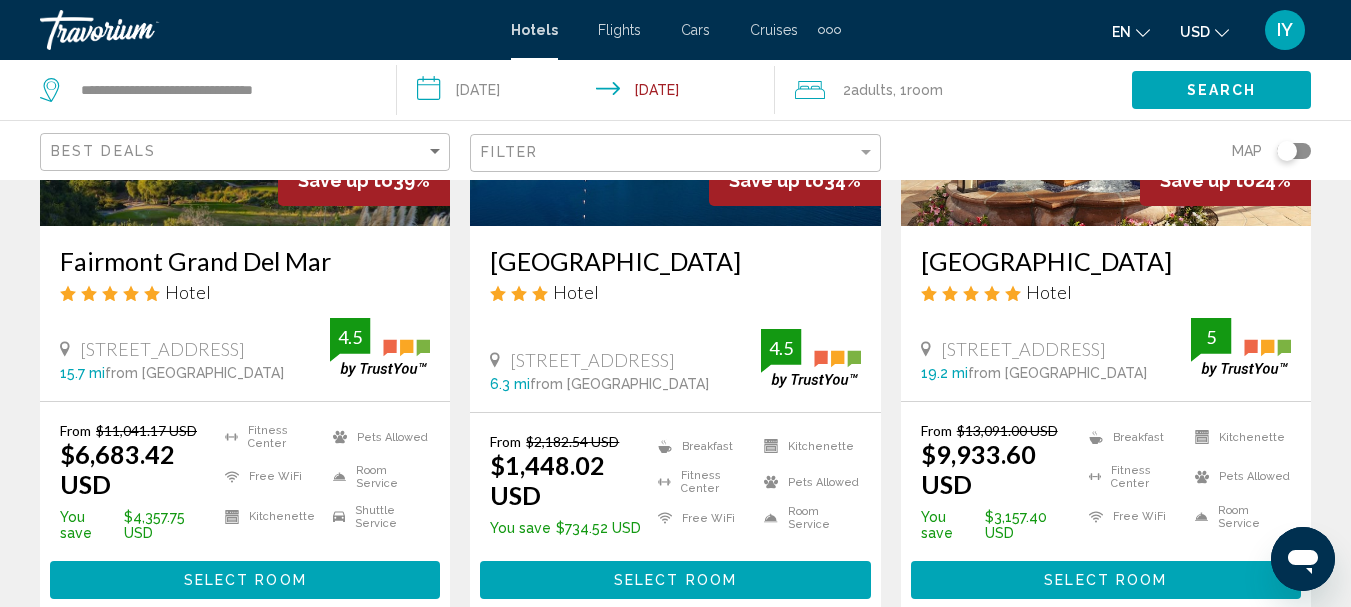 scroll, scrollTop: 738, scrollLeft: 0, axis: vertical 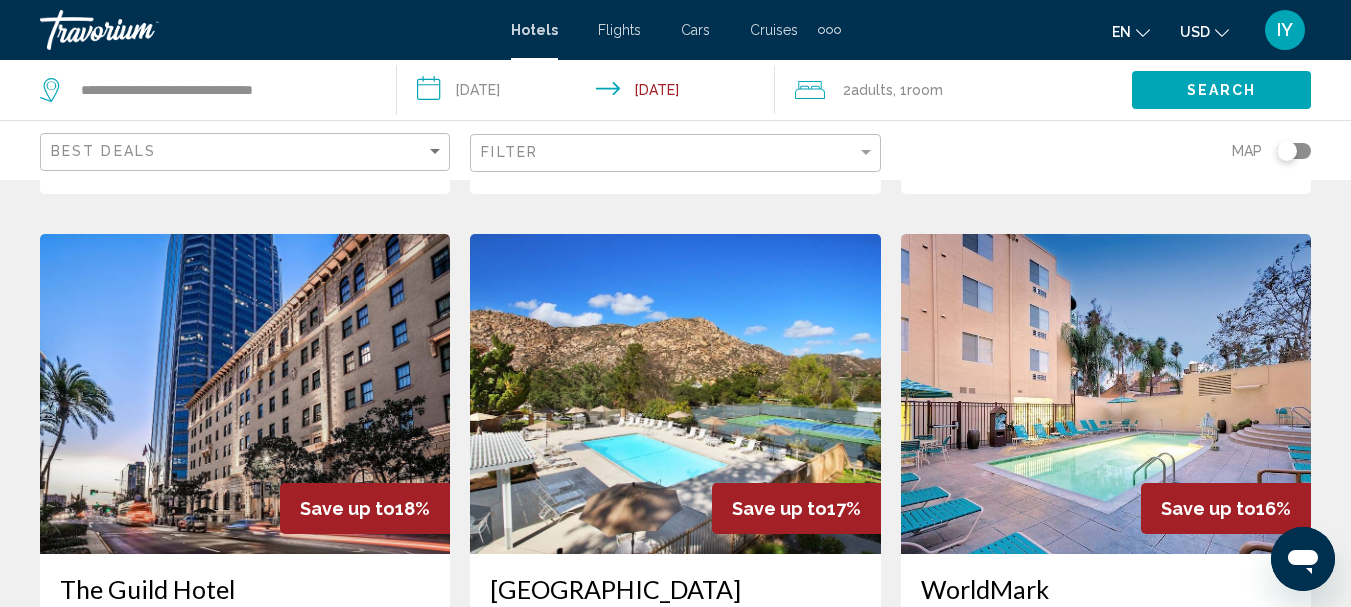 drag, startPoint x: 1343, startPoint y: 317, endPoint x: 1357, endPoint y: 296, distance: 25.23886 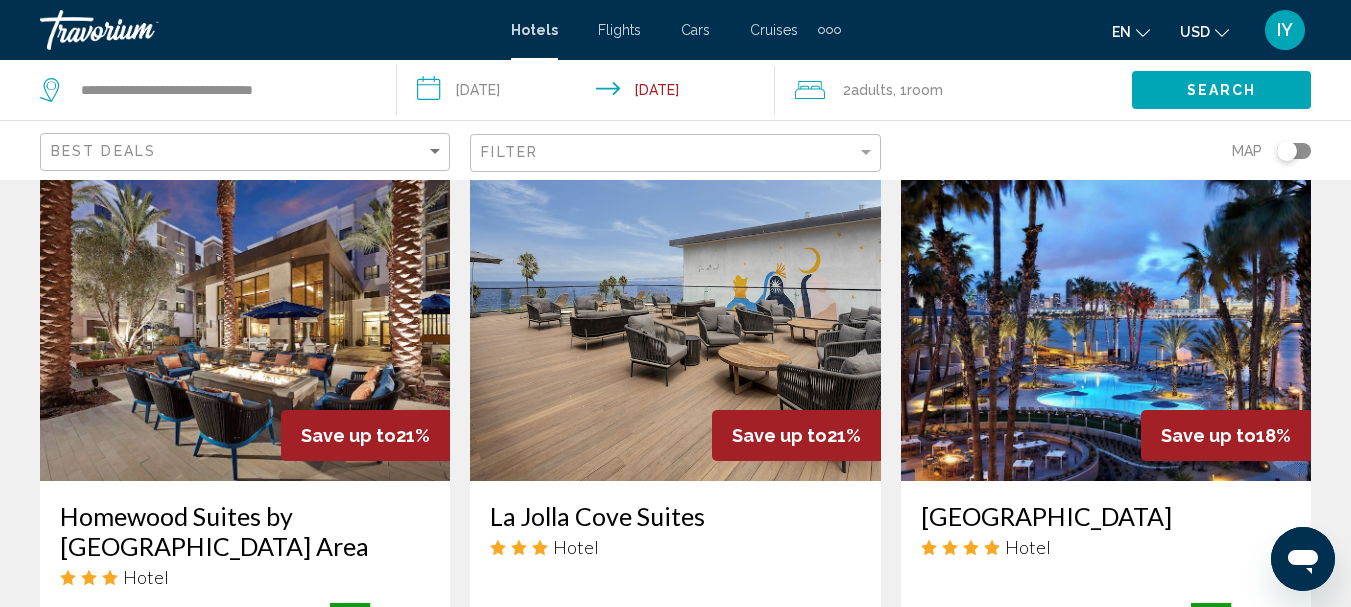 scroll, scrollTop: 836, scrollLeft: 0, axis: vertical 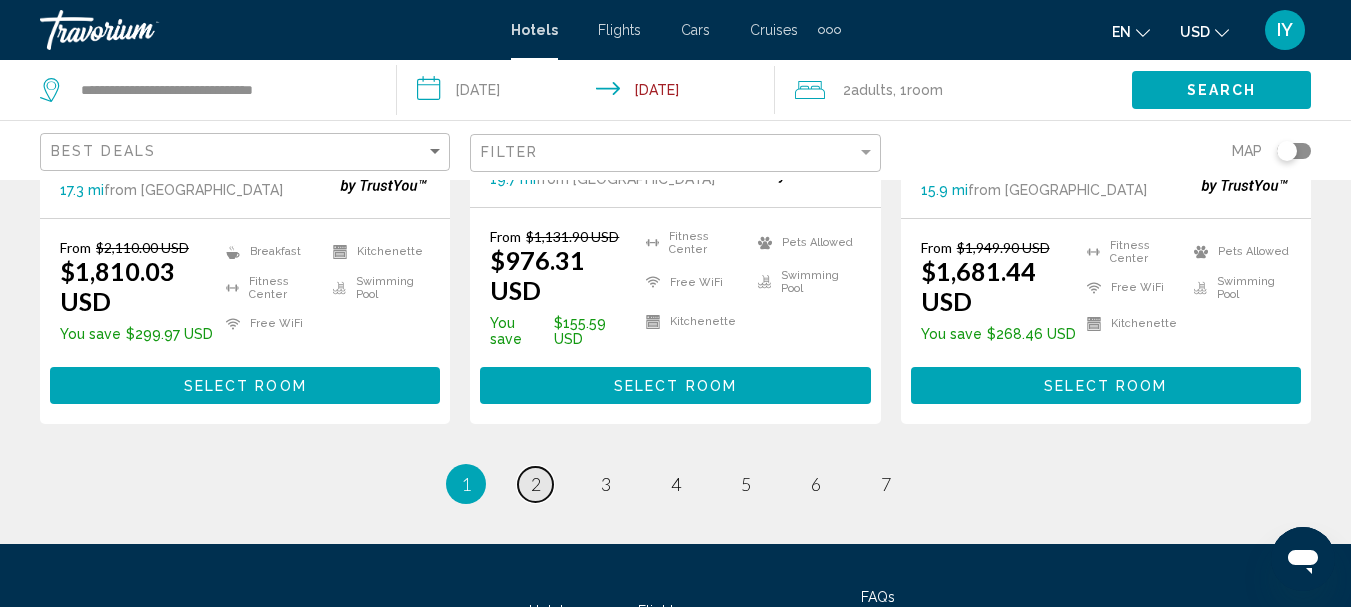 click on "page  2" at bounding box center (535, 484) 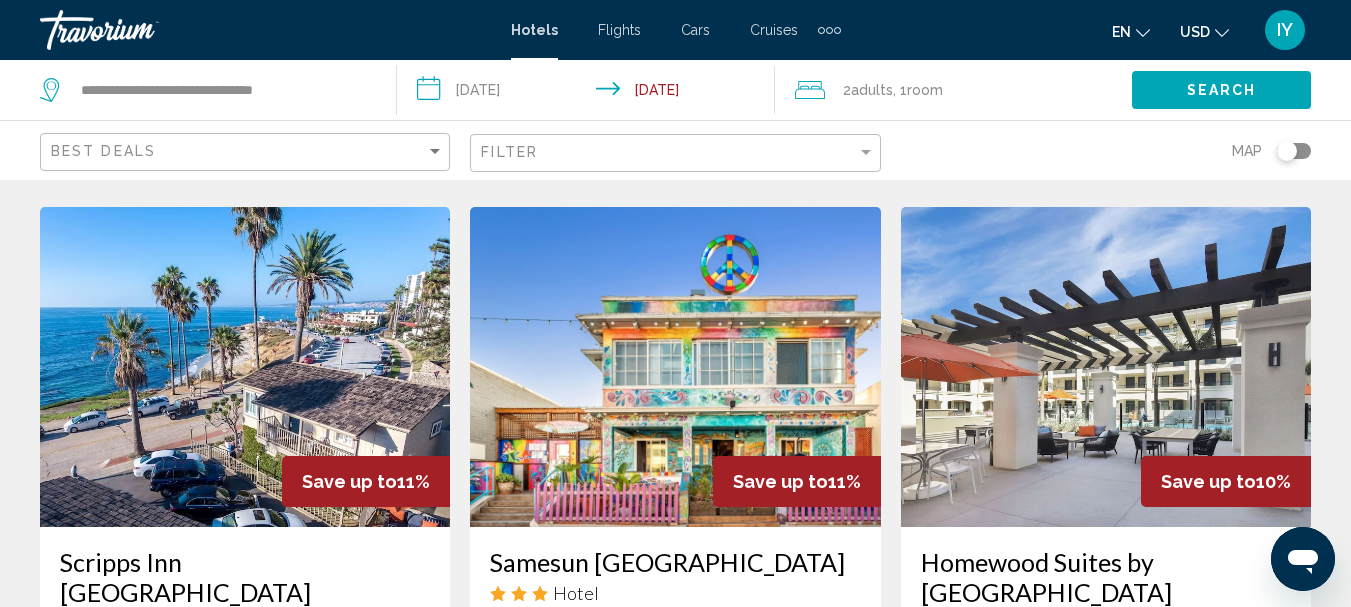 scroll, scrollTop: 835, scrollLeft: 0, axis: vertical 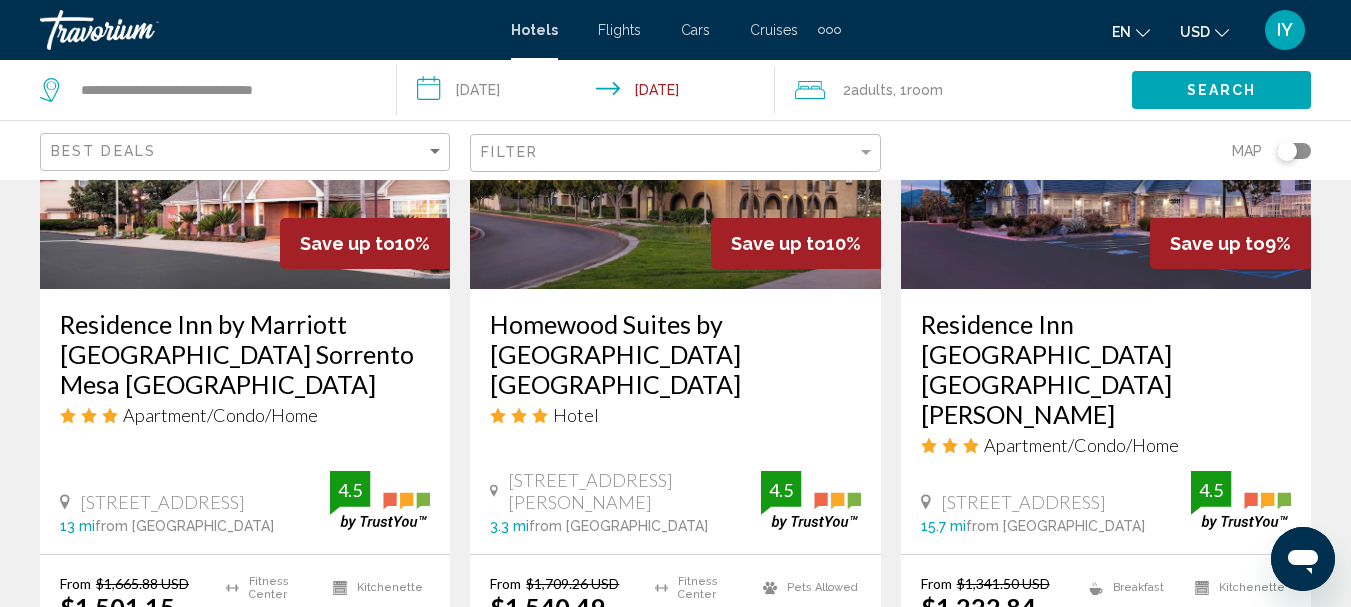 click on "Homewood Suites by [GEOGRAPHIC_DATA] [GEOGRAPHIC_DATA]" at bounding box center [675, 354] 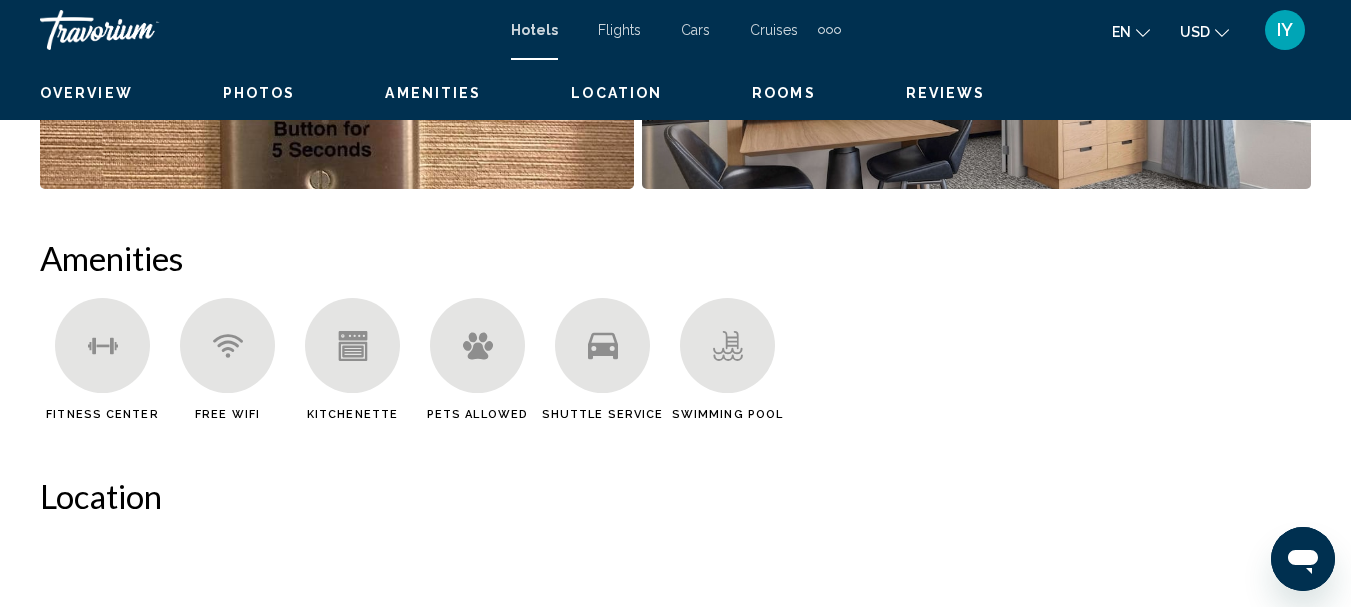 scroll, scrollTop: 231, scrollLeft: 0, axis: vertical 